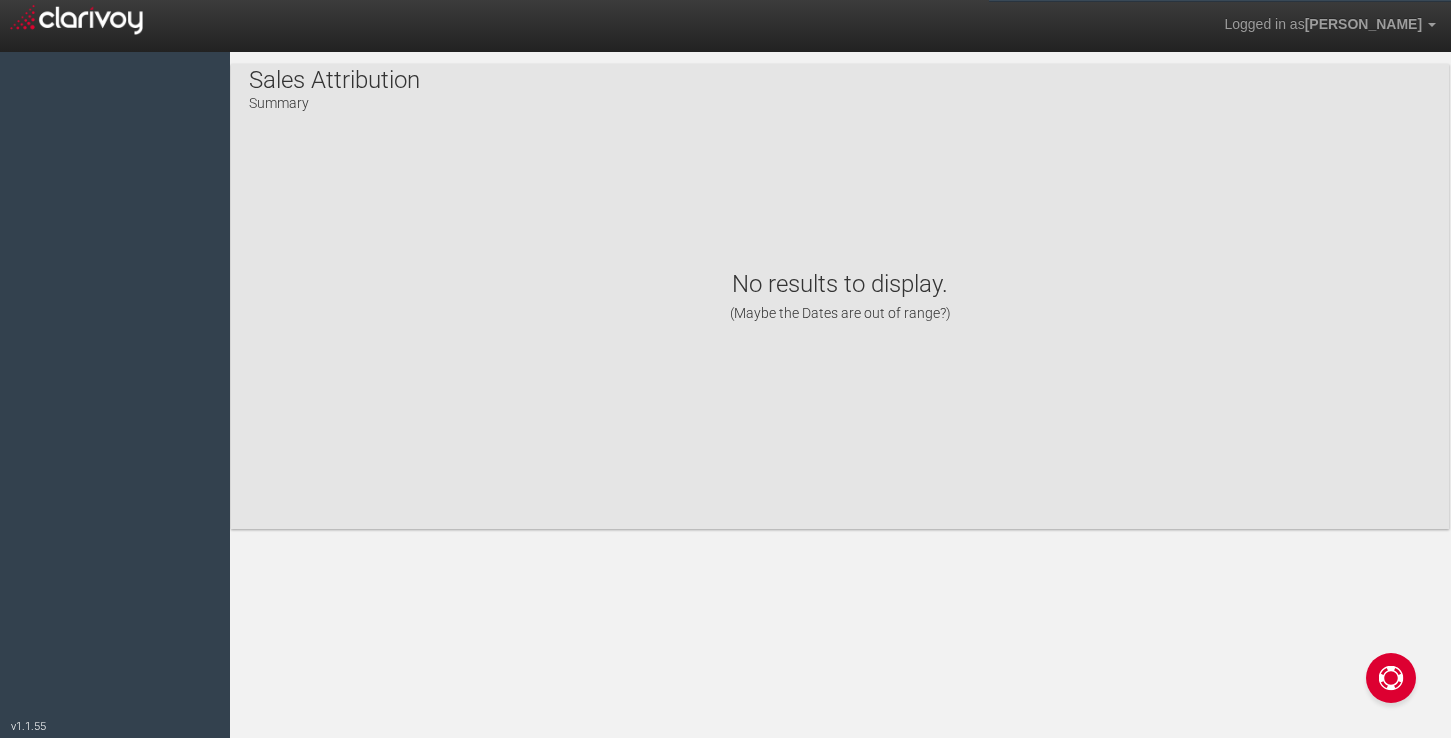 scroll, scrollTop: 0, scrollLeft: 0, axis: both 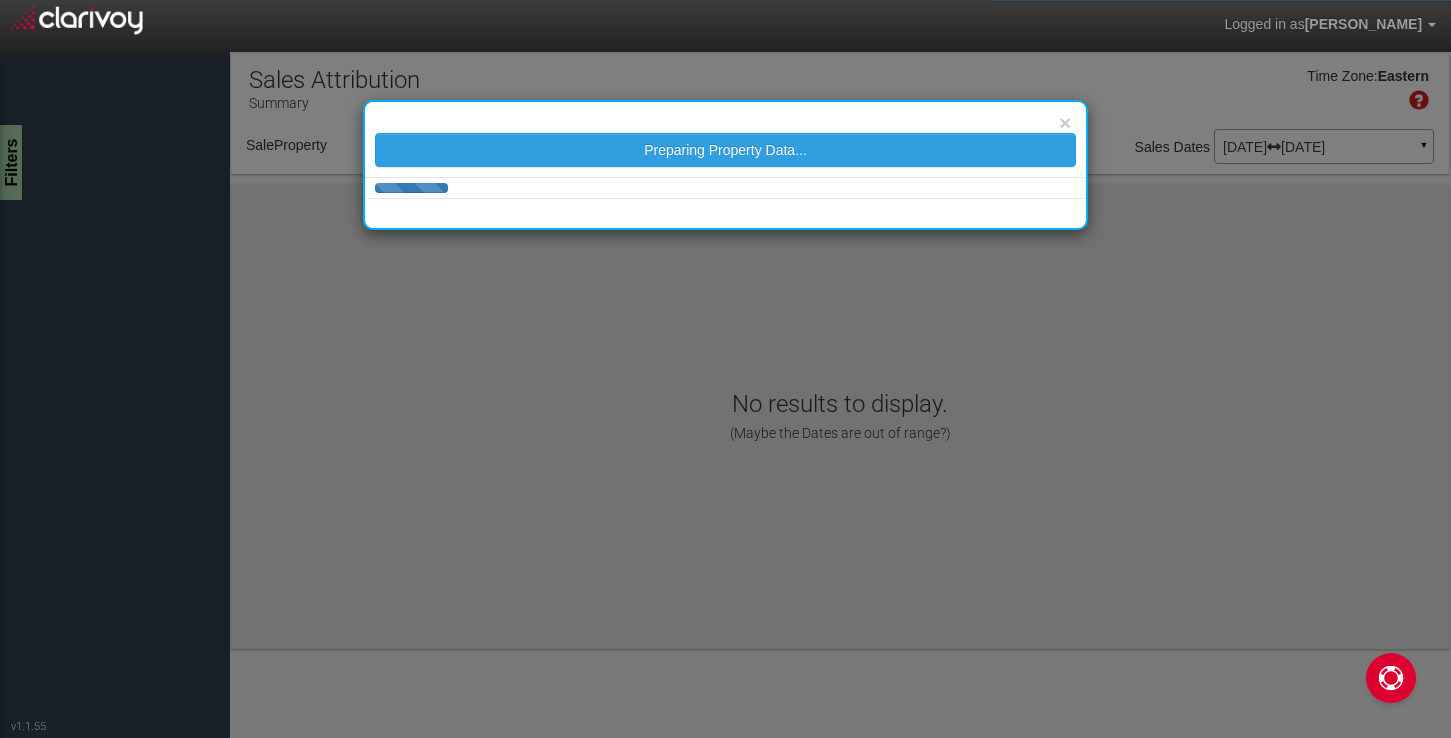 select on "object:43" 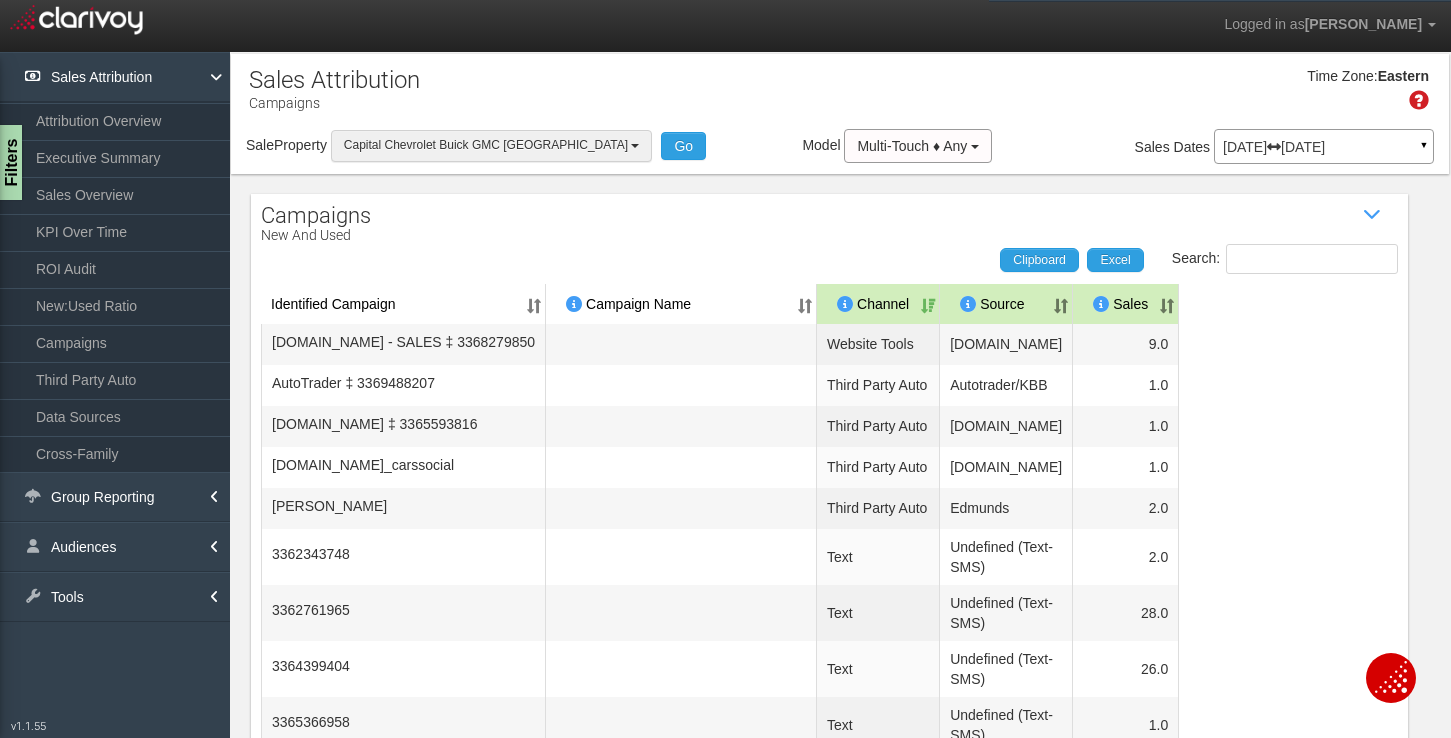 click on "Capital Chevrolet Buick GMC [GEOGRAPHIC_DATA]" at bounding box center [486, 145] 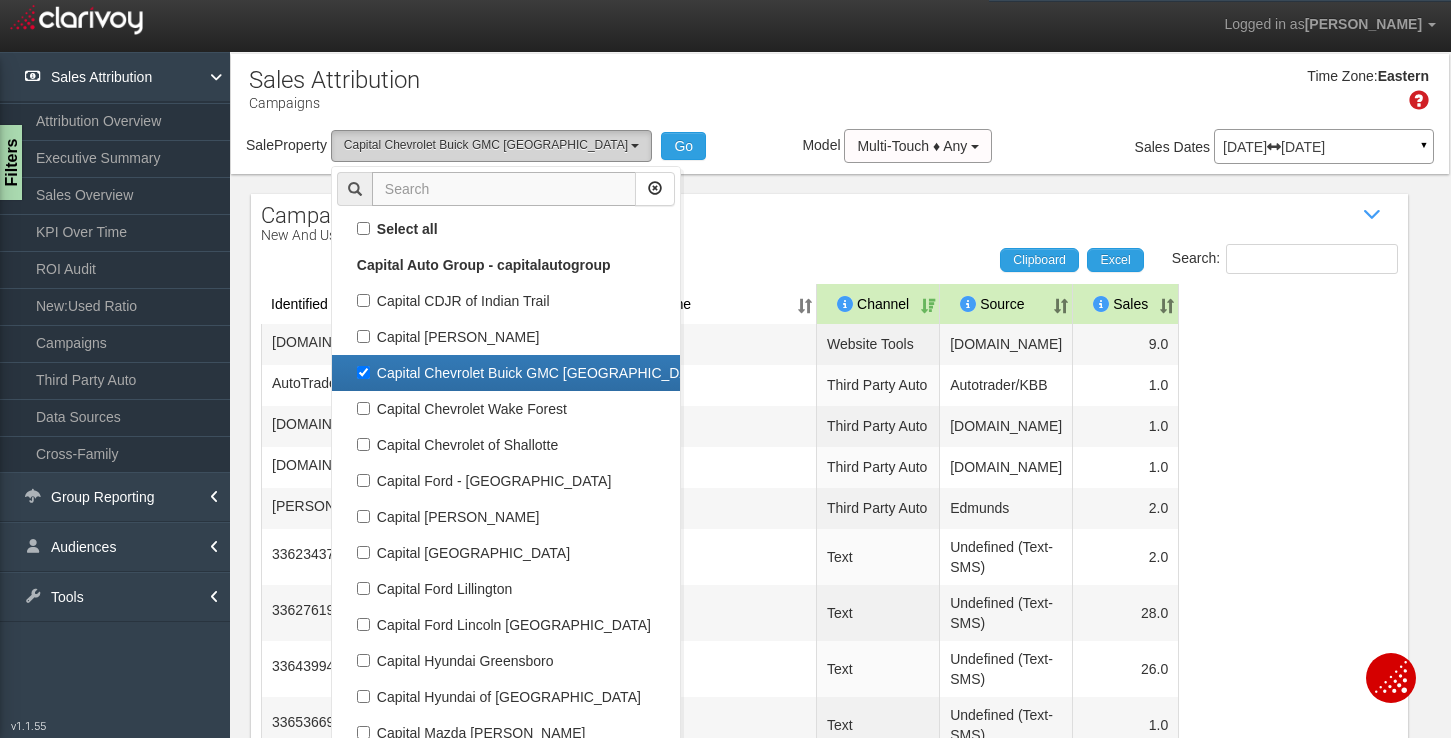 scroll, scrollTop: 36, scrollLeft: 0, axis: vertical 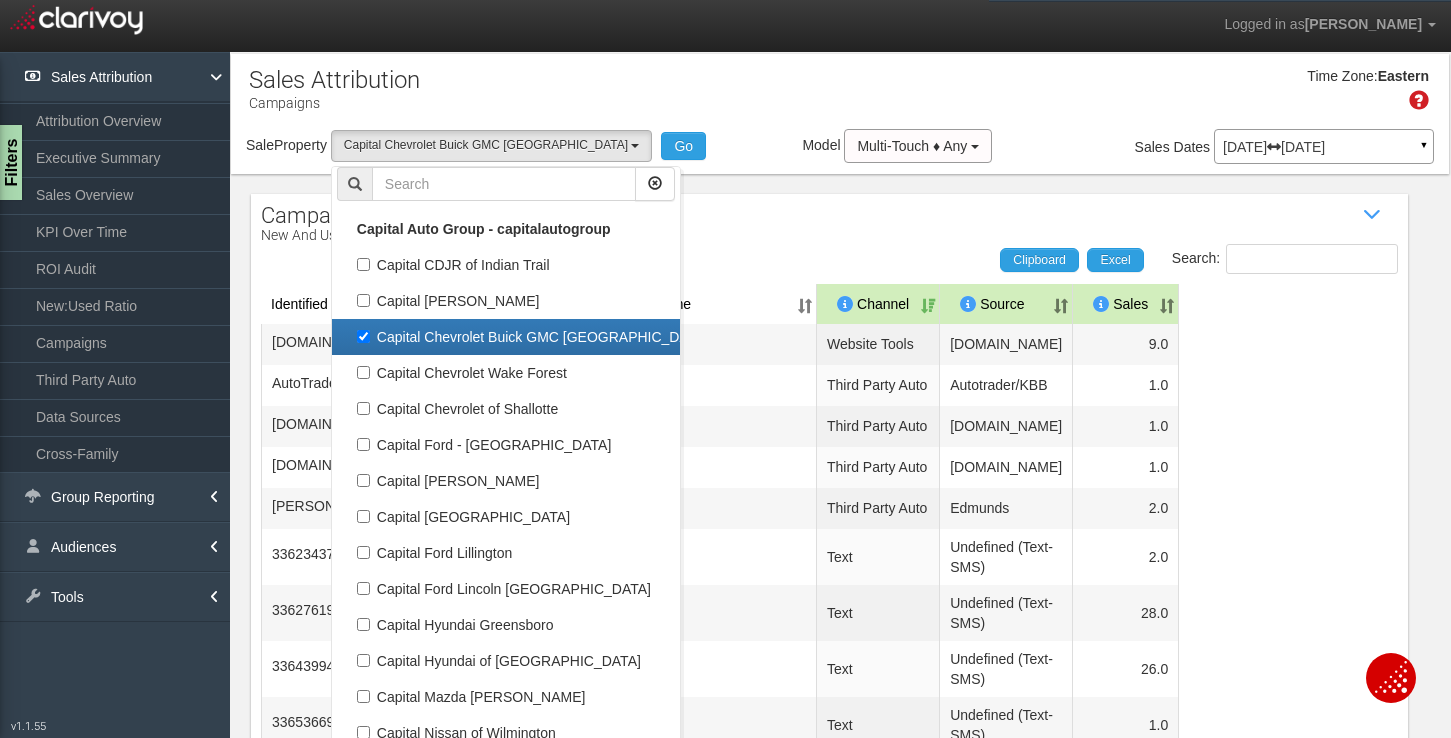 click on "Capital Chevrolet Buick GMC [GEOGRAPHIC_DATA]" at bounding box center [506, 337] 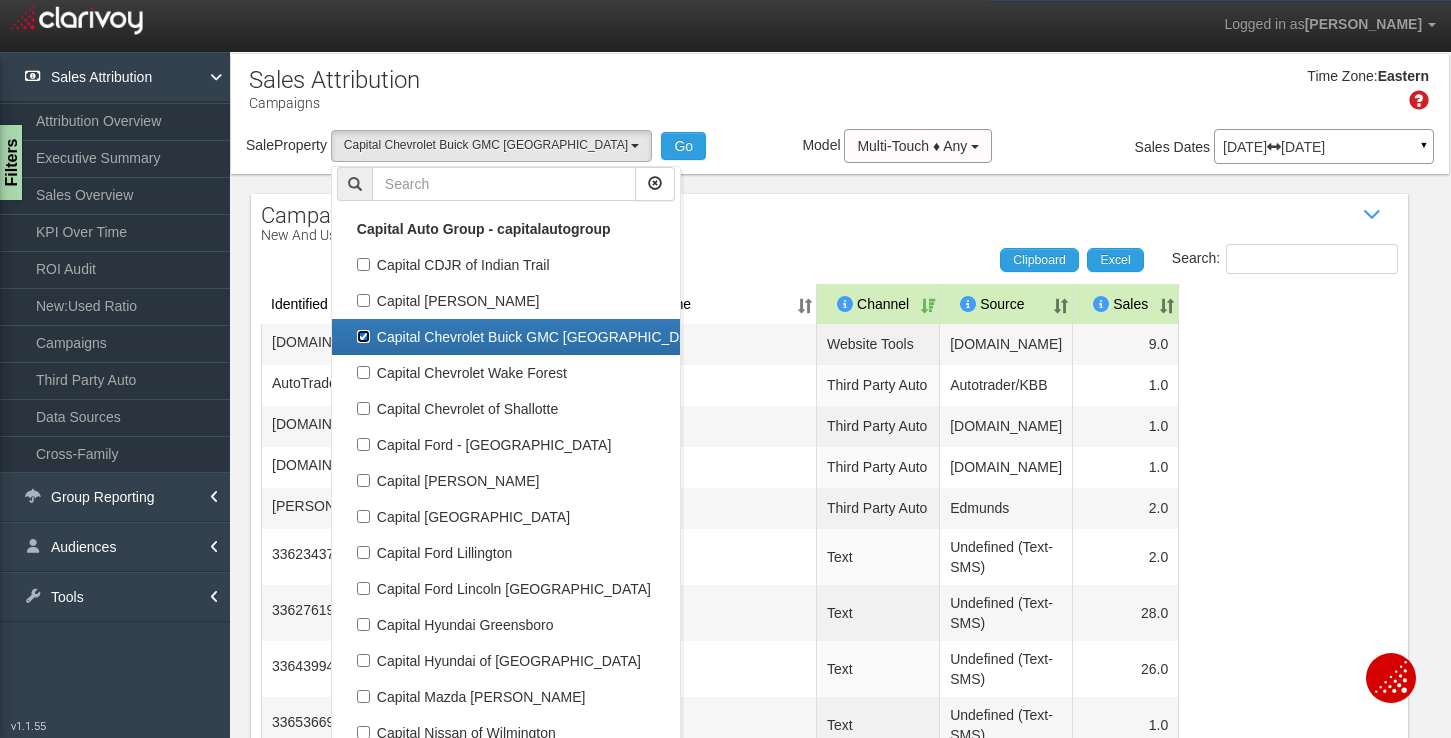 click on "Capital Chevrolet Buick GMC [GEOGRAPHIC_DATA]" at bounding box center (363, 336) 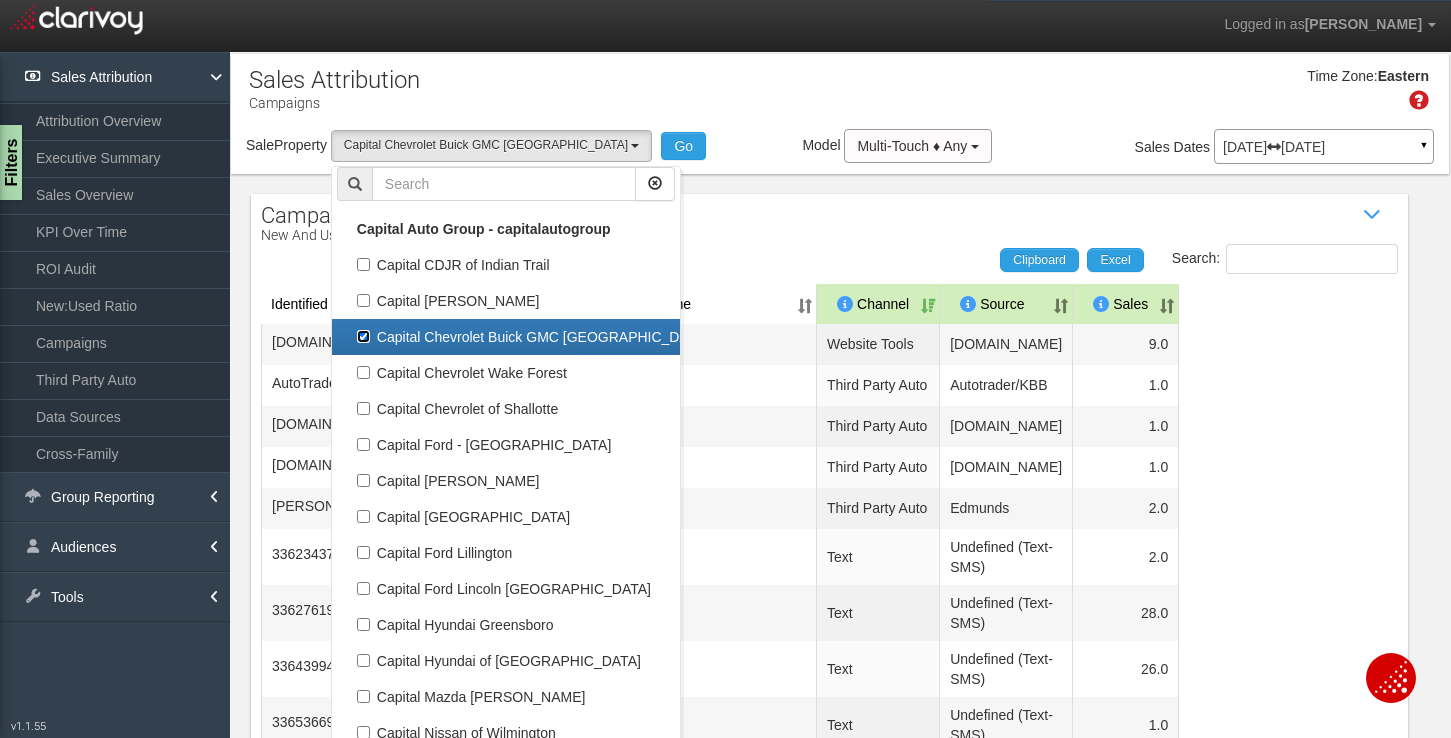 checkbox on "false" 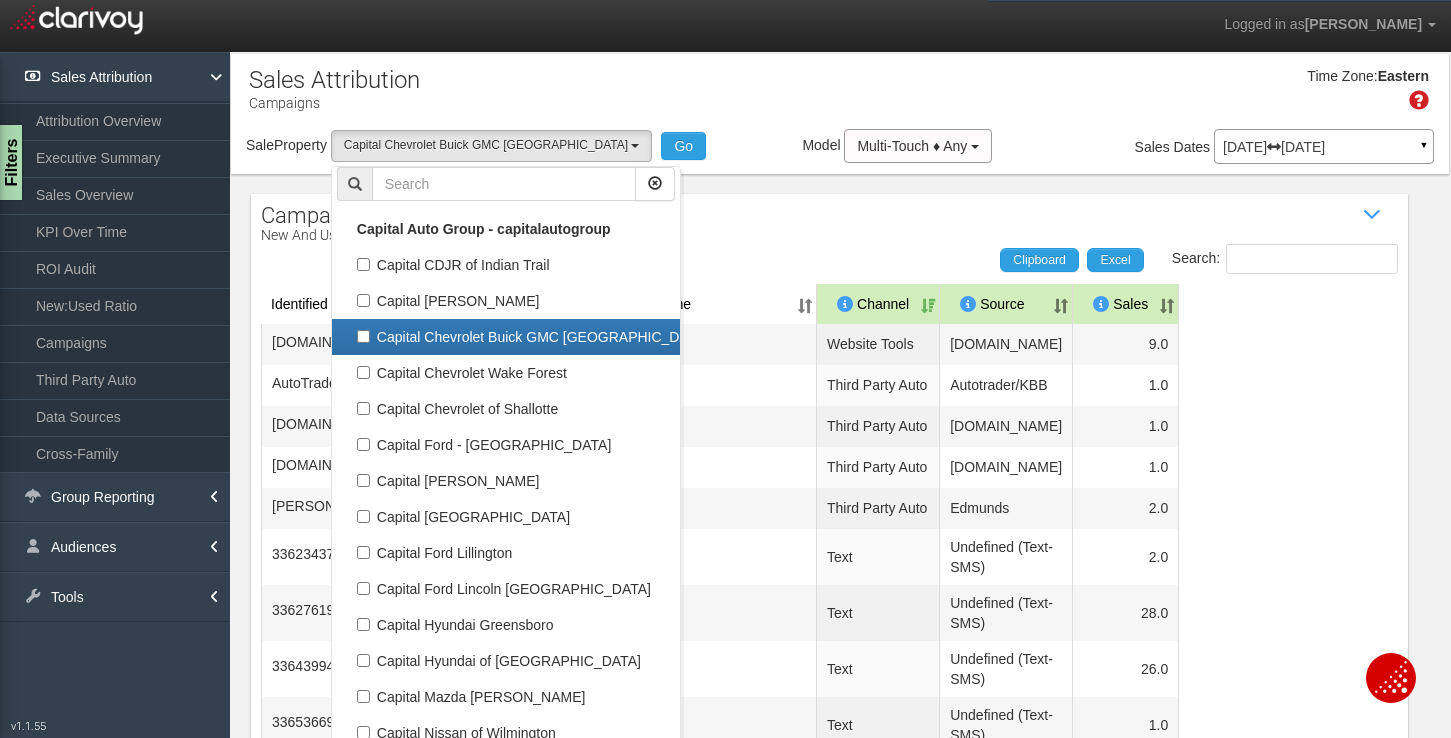 select 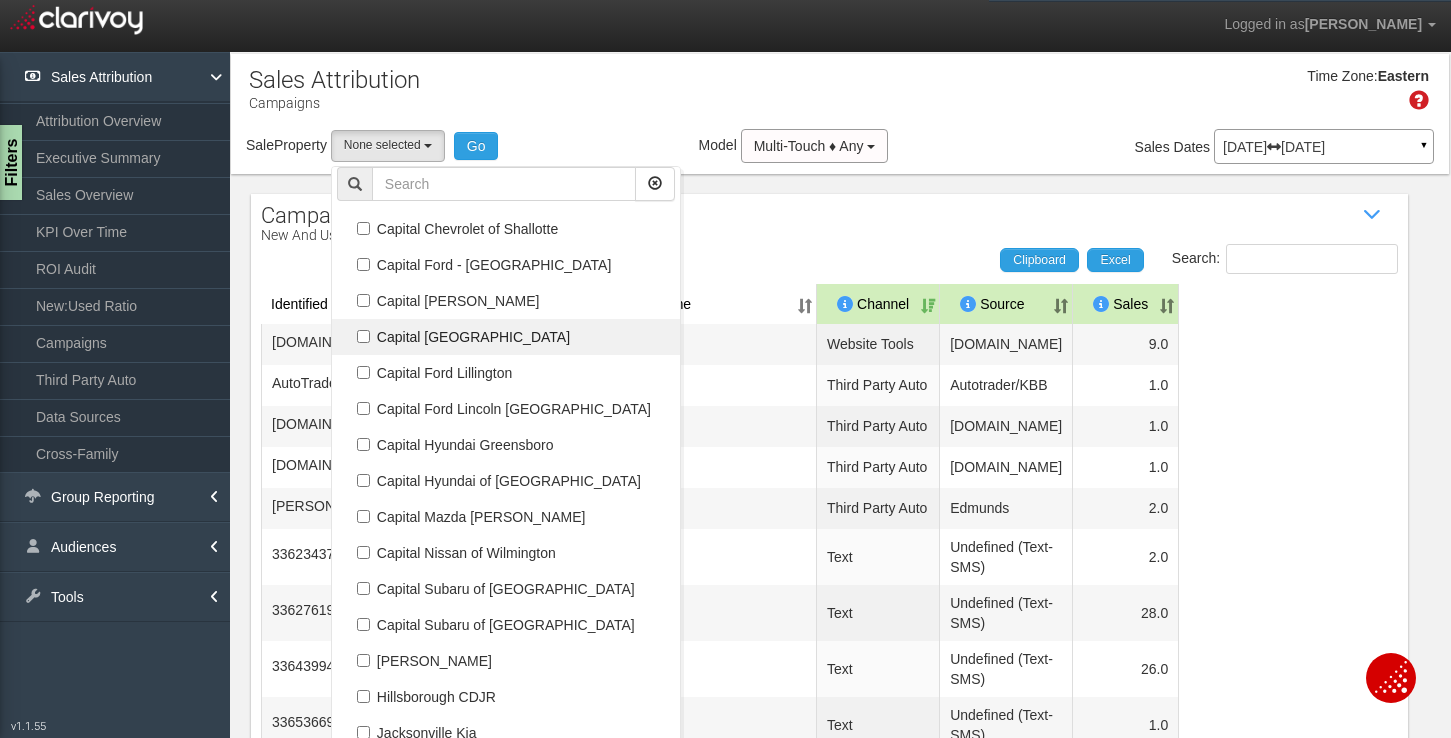 scroll, scrollTop: 238, scrollLeft: 0, axis: vertical 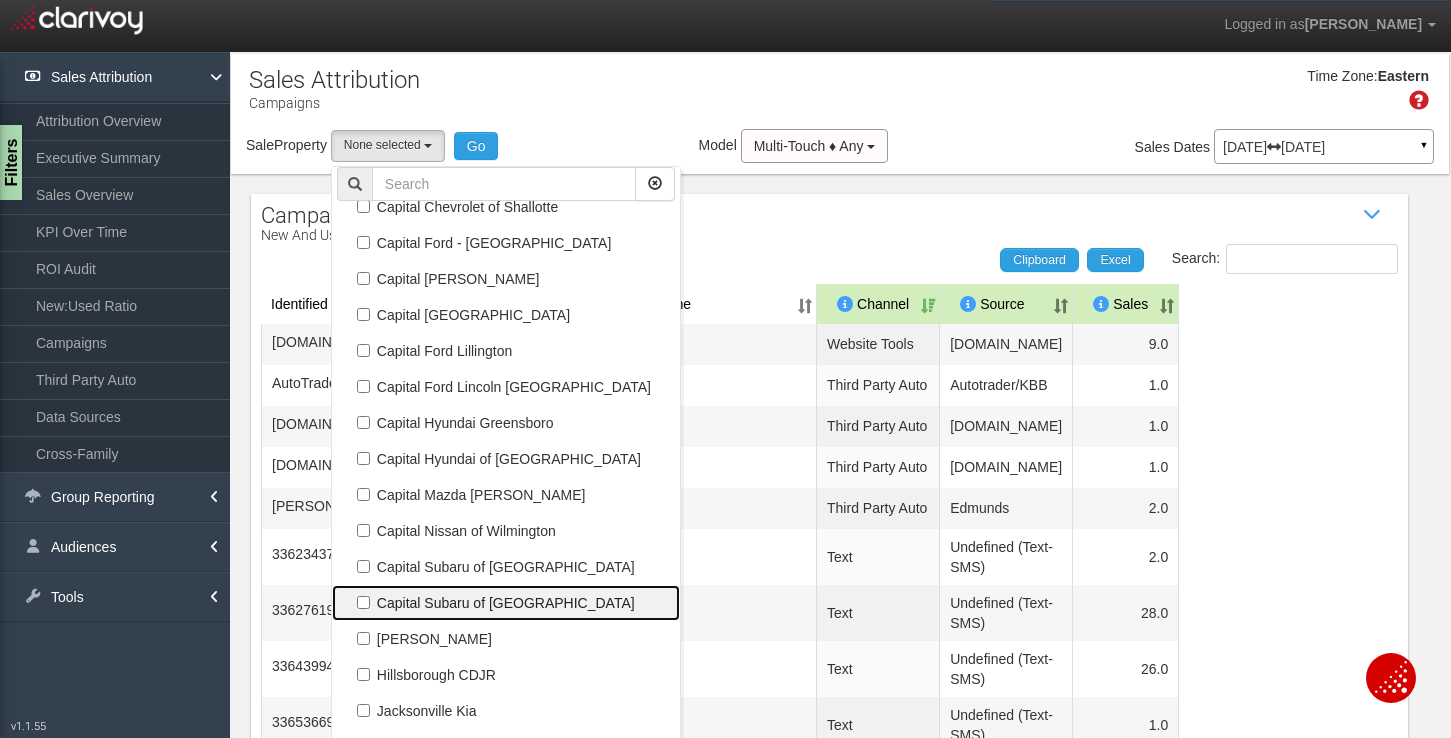 click on "Capital Subaru of [GEOGRAPHIC_DATA]" at bounding box center (506, 603) 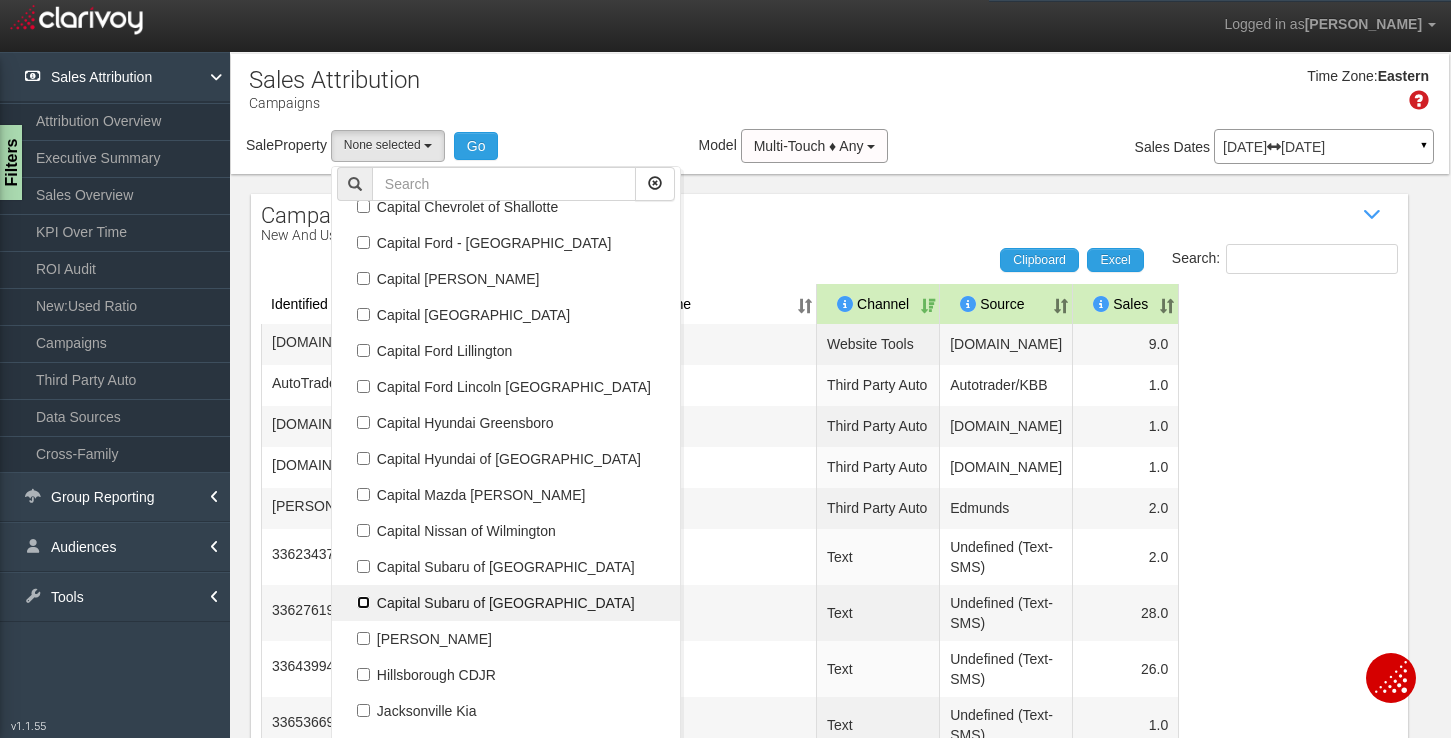 click on "Capital Subaru of [GEOGRAPHIC_DATA]" at bounding box center [363, 602] 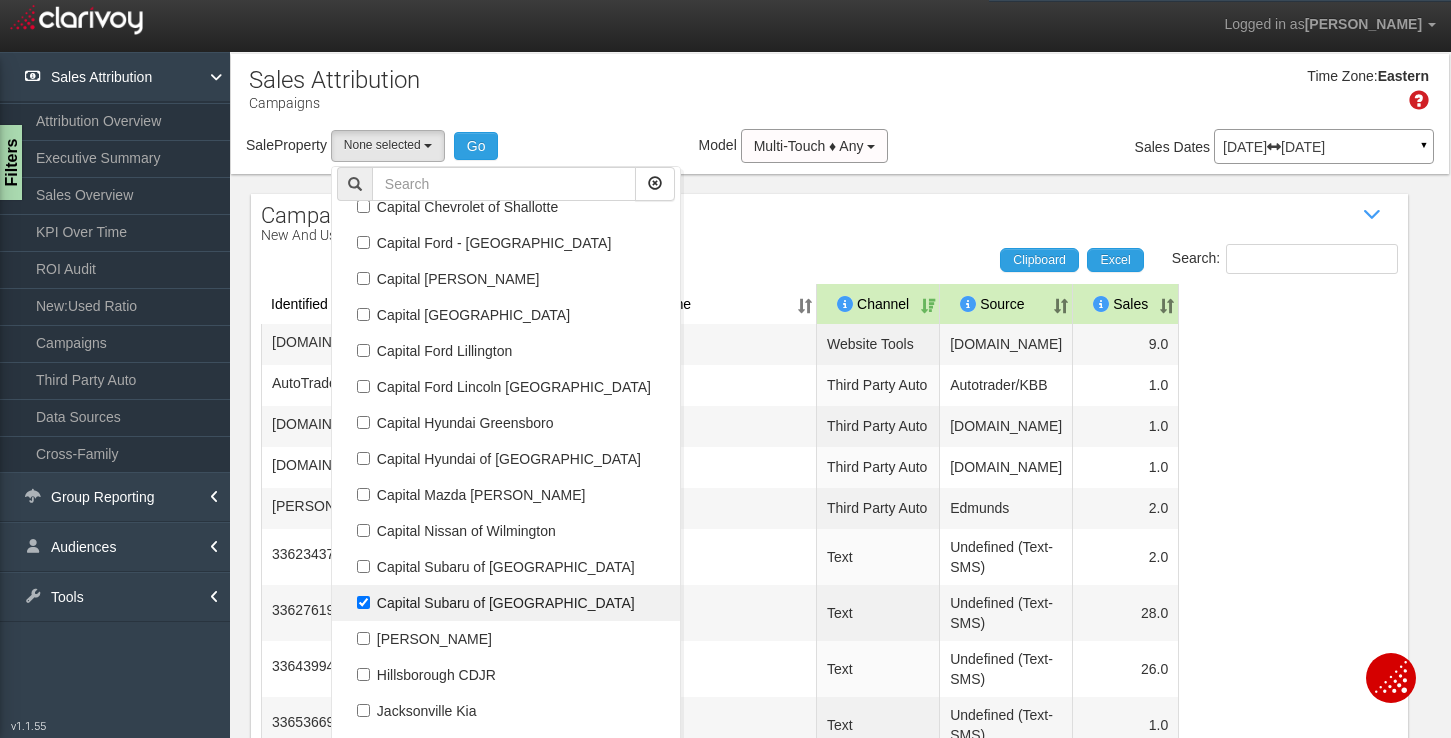 select on "object:56" 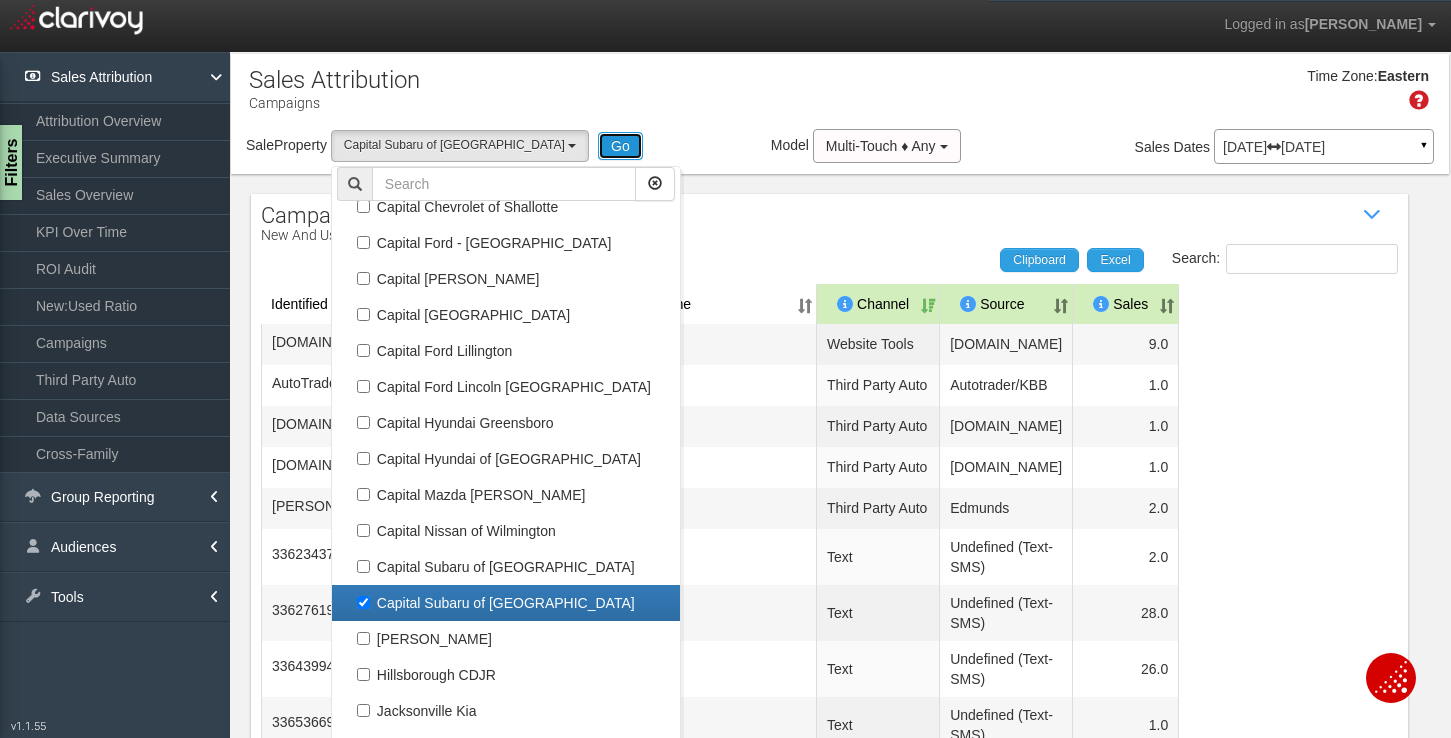 click on "Go" at bounding box center [620, 146] 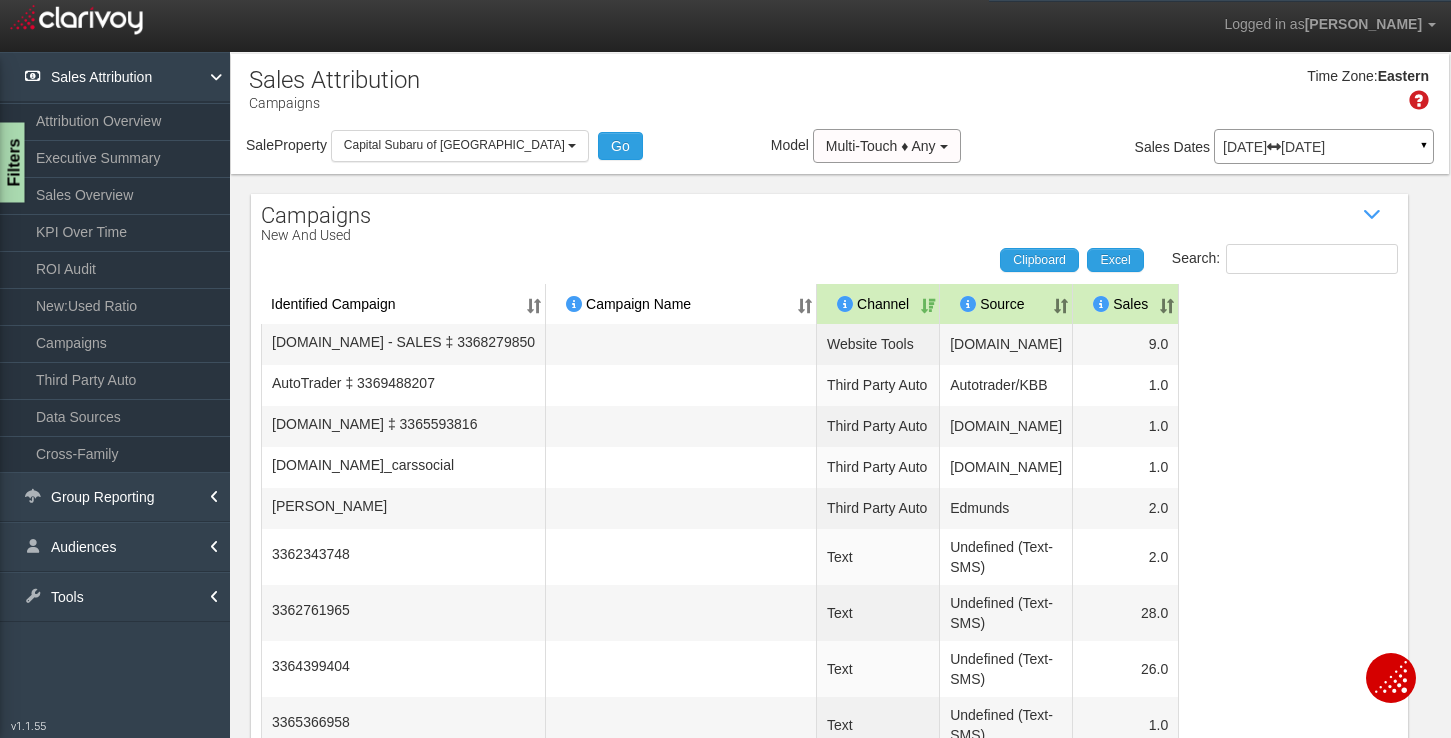 click on "Filters" at bounding box center [12, 163] 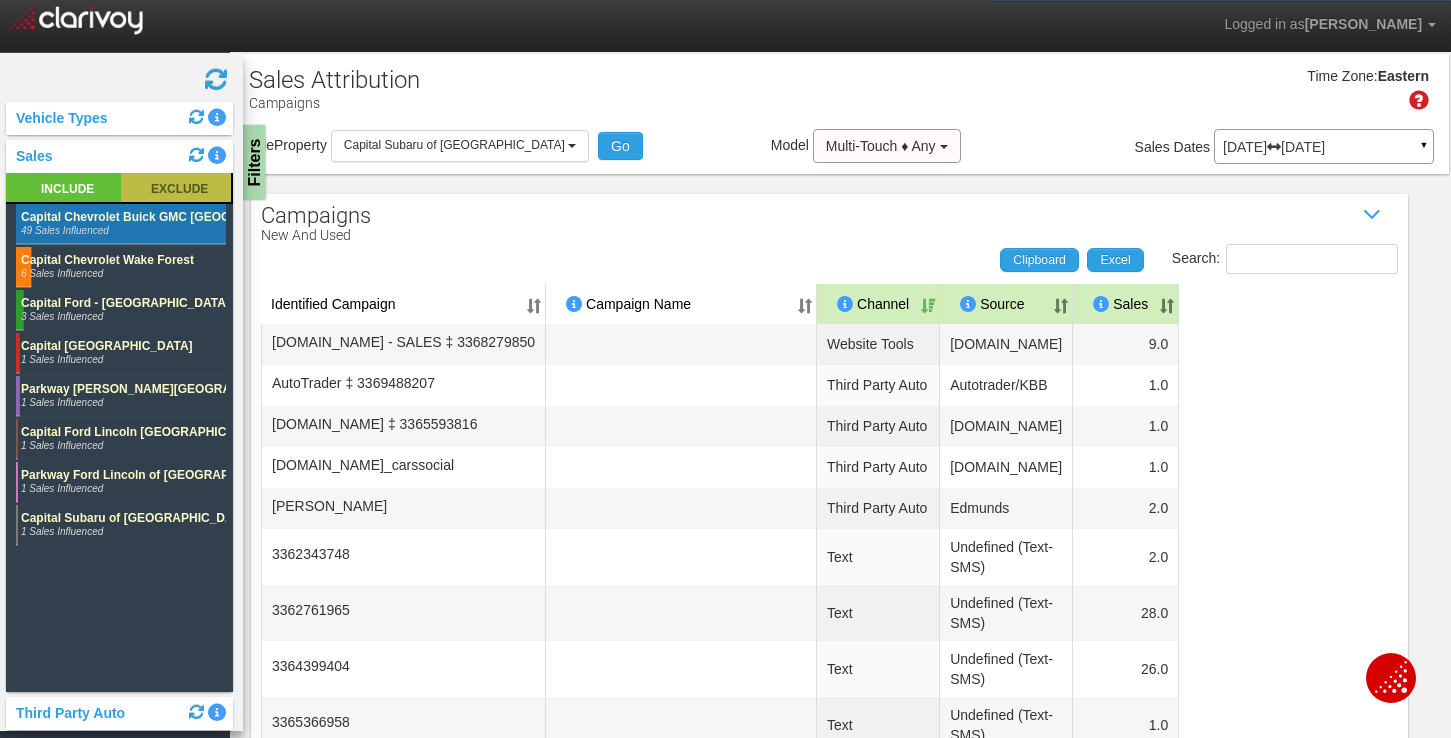 click 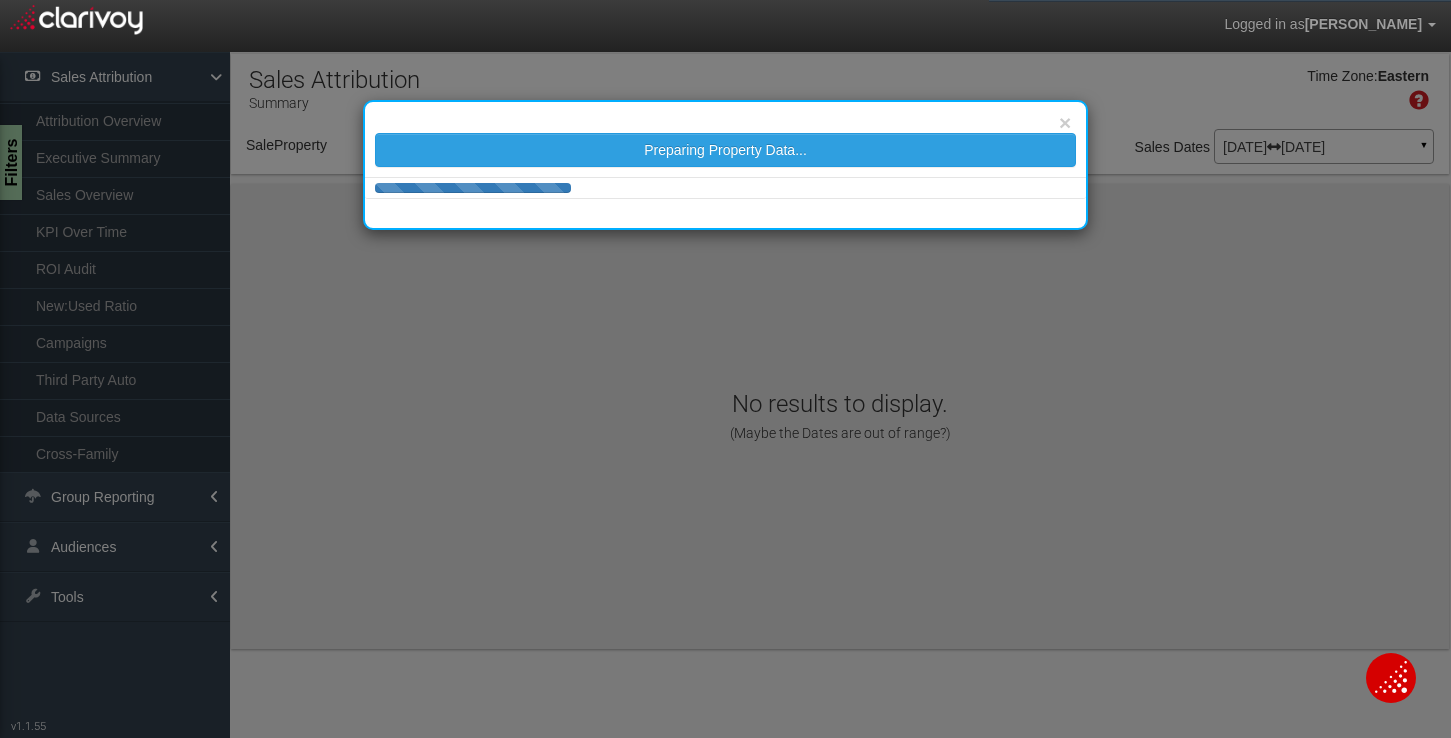 select on "object:278" 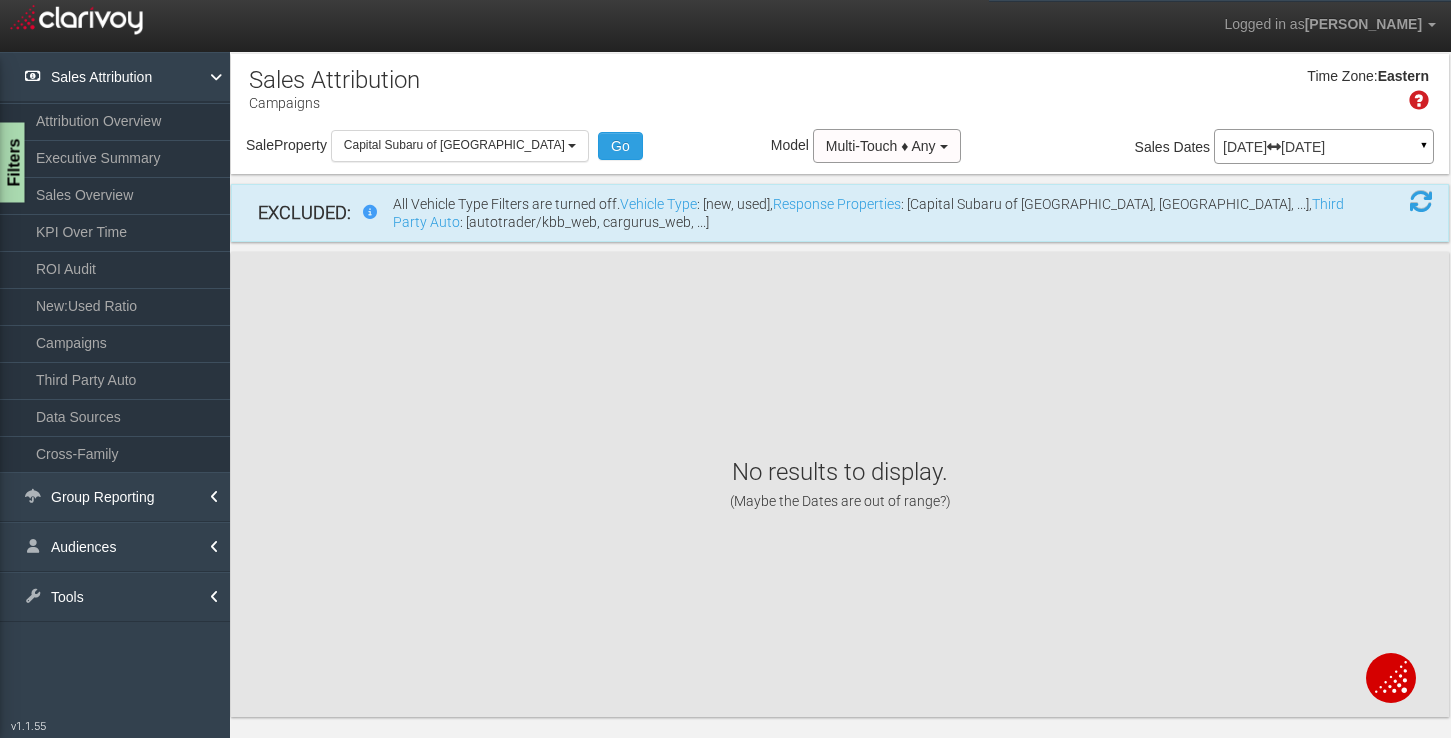 click on "Filters" at bounding box center [12, 163] 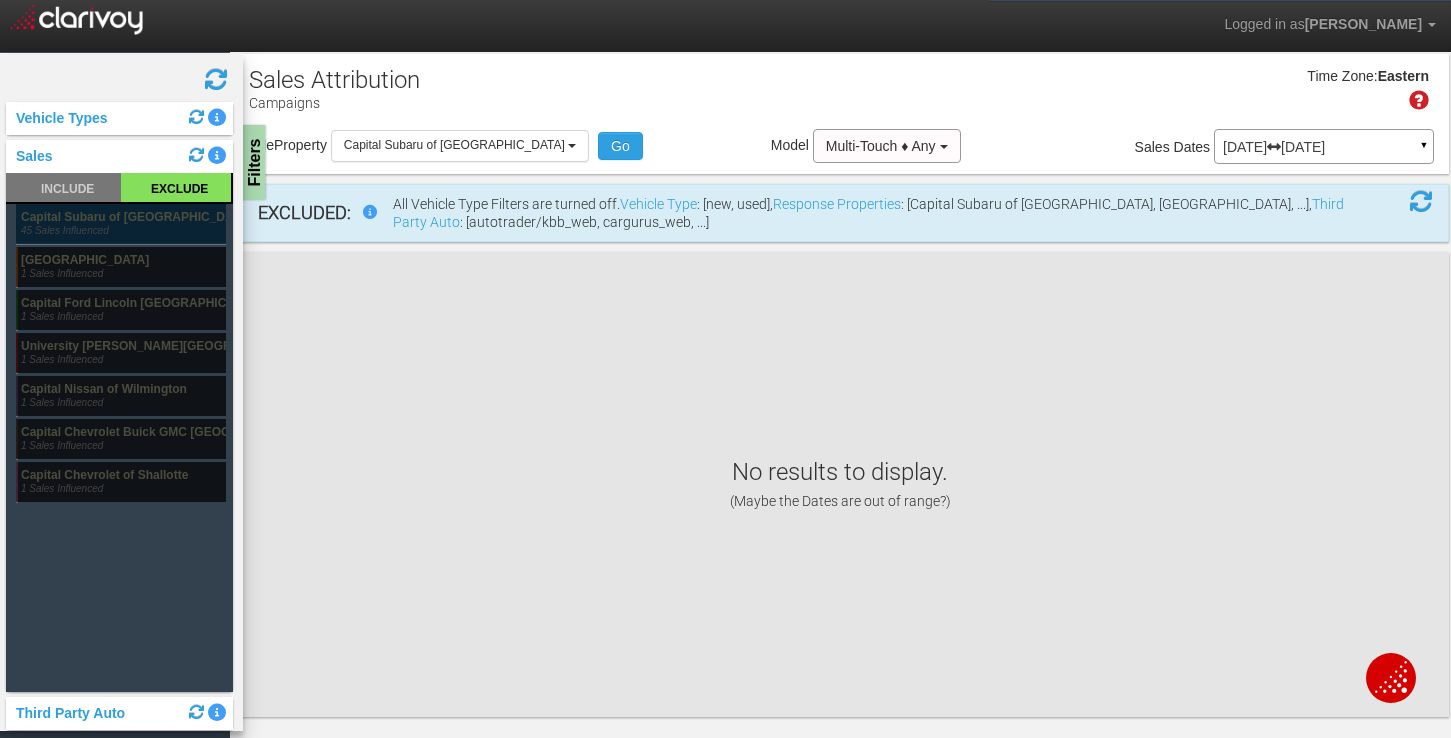 click 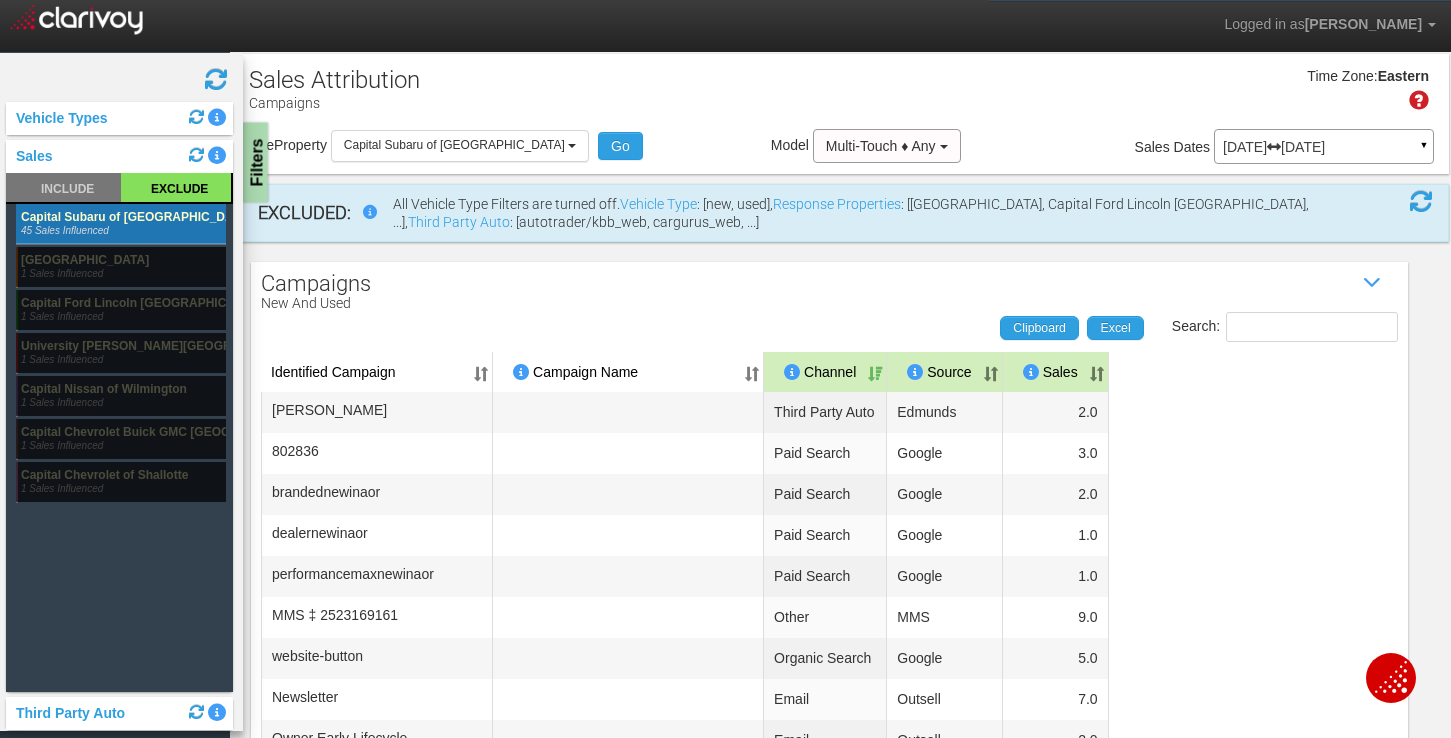 click on "Filters" at bounding box center (255, 163) 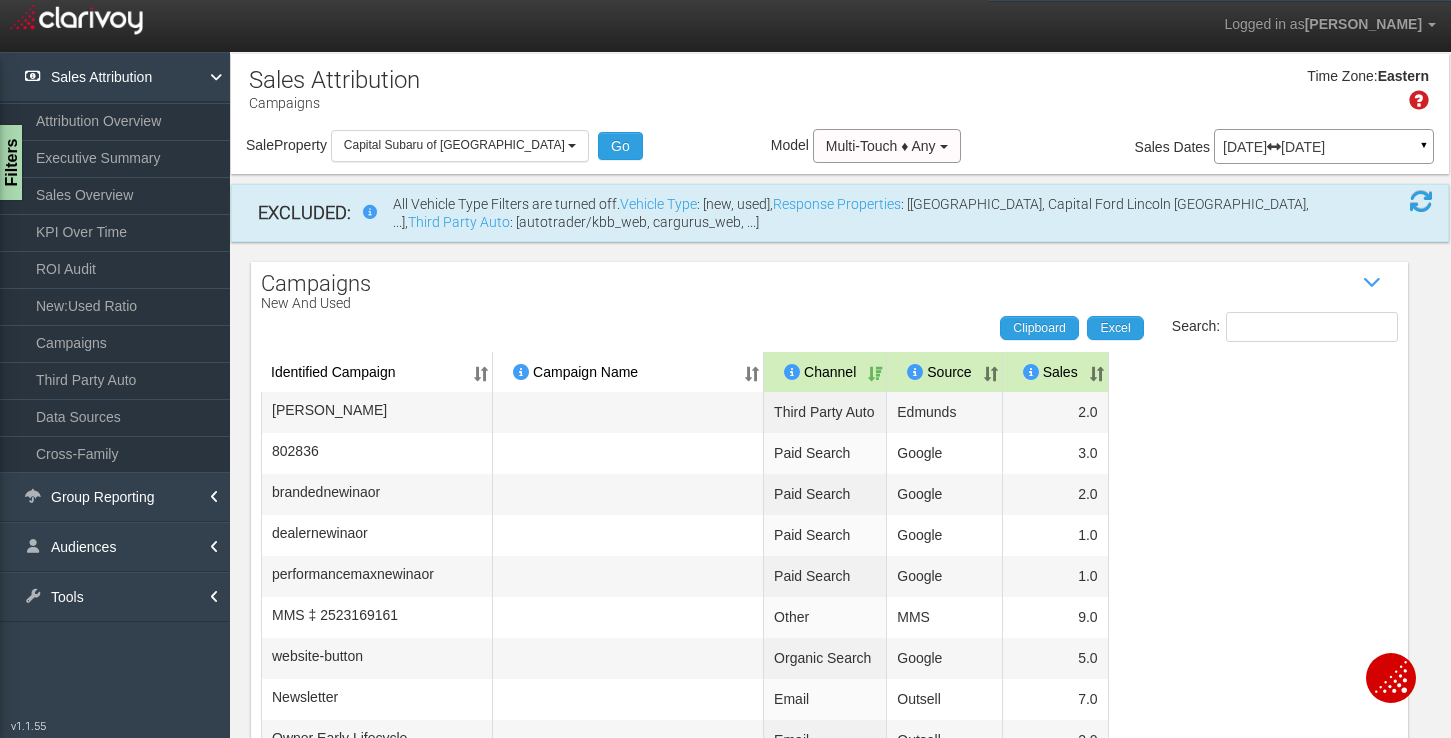 click on "[DATE]   [DATE]
▼" at bounding box center [1324, 146] 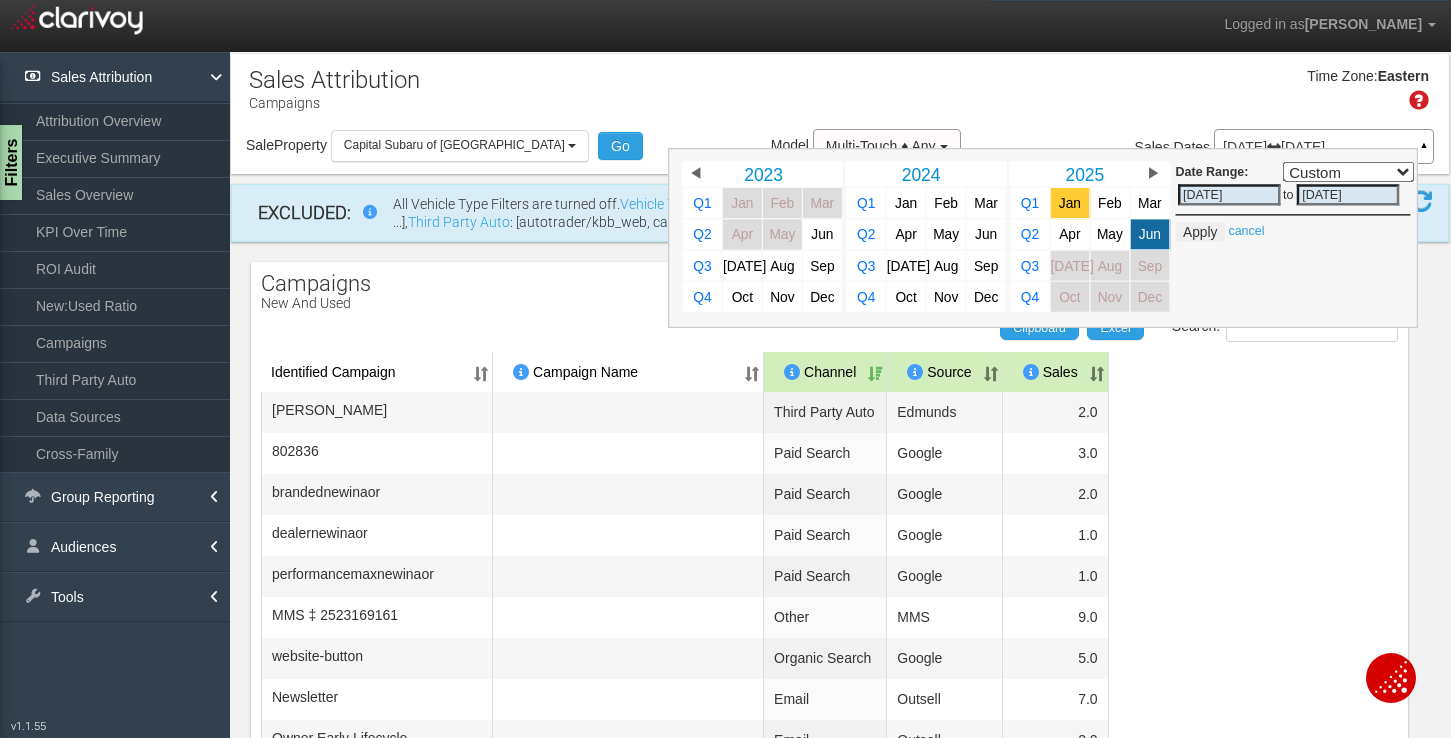 click on "Jan" at bounding box center (1070, 203) 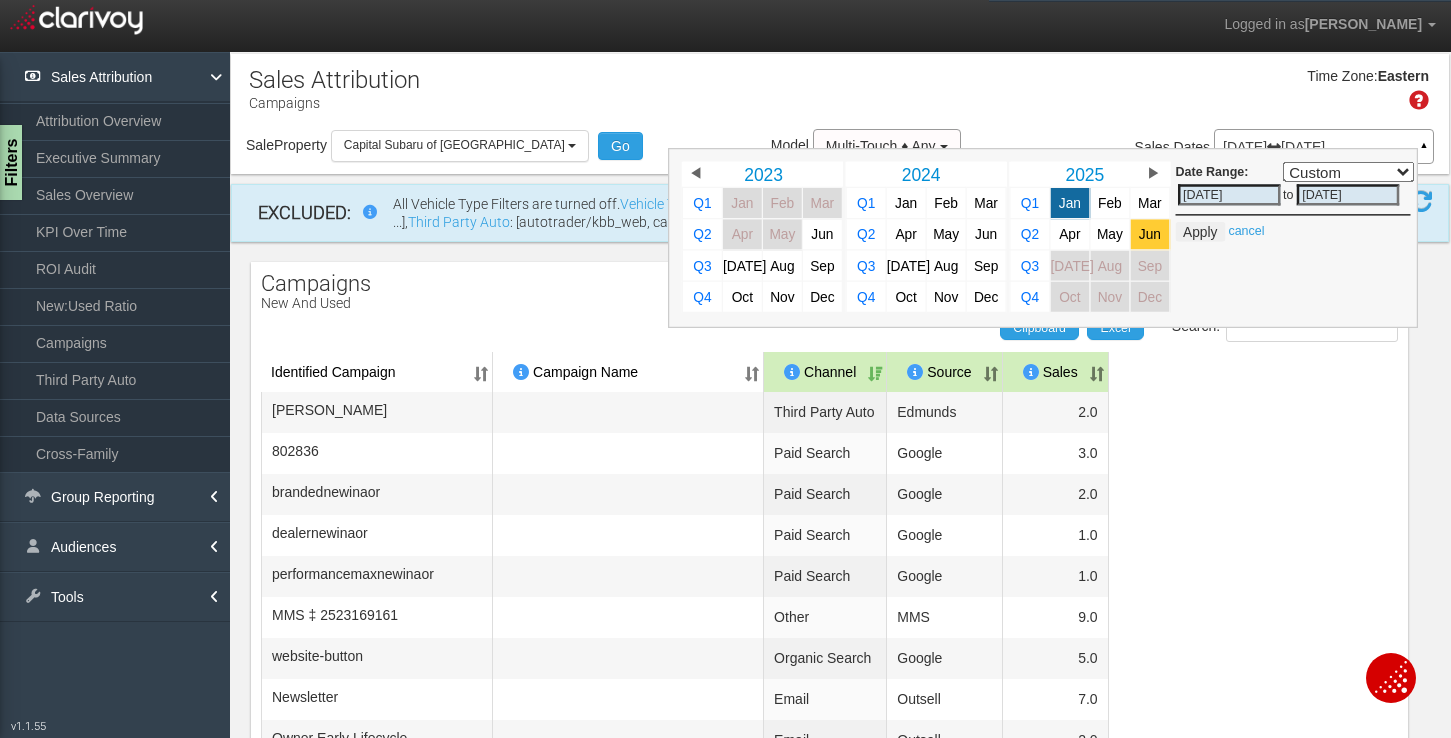 click on "Jun" at bounding box center [1150, 234] 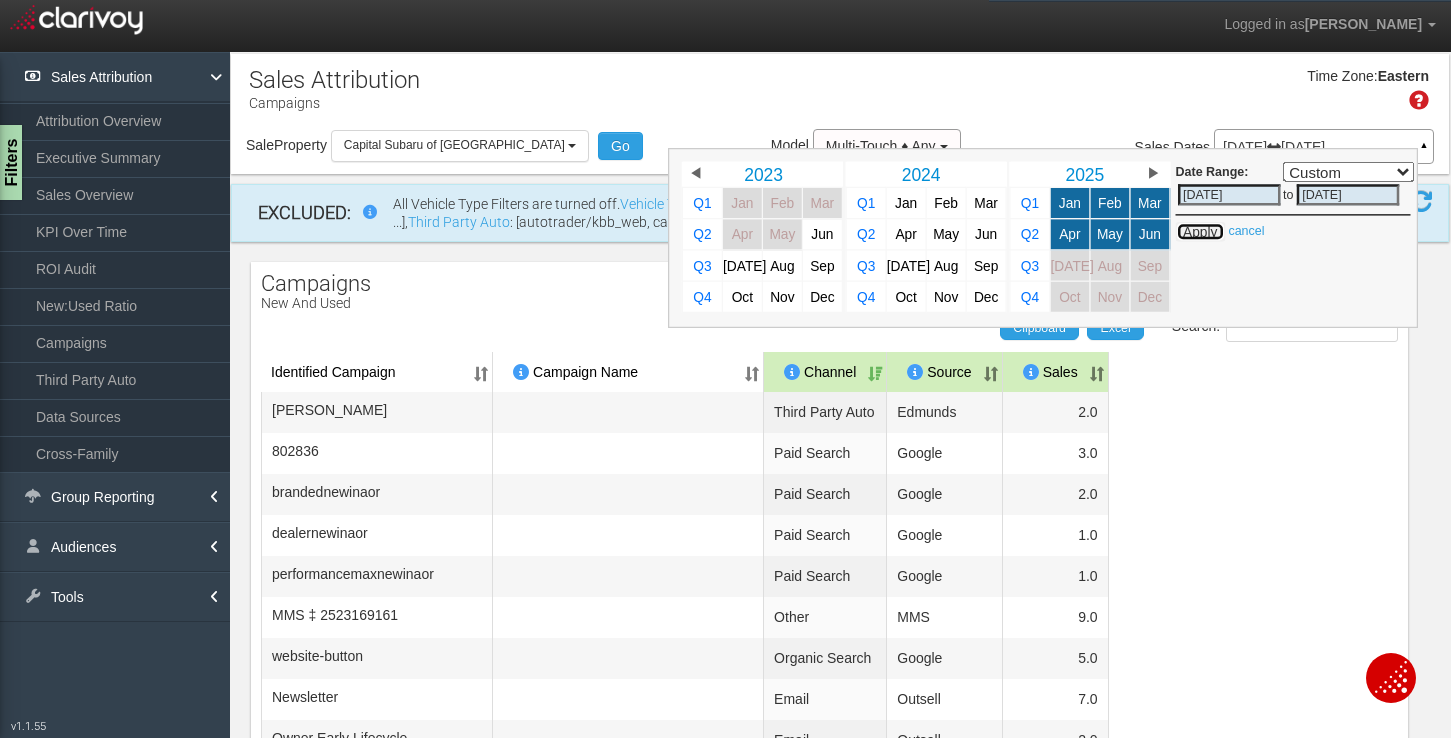 click on "Apply" at bounding box center (1200, 232) 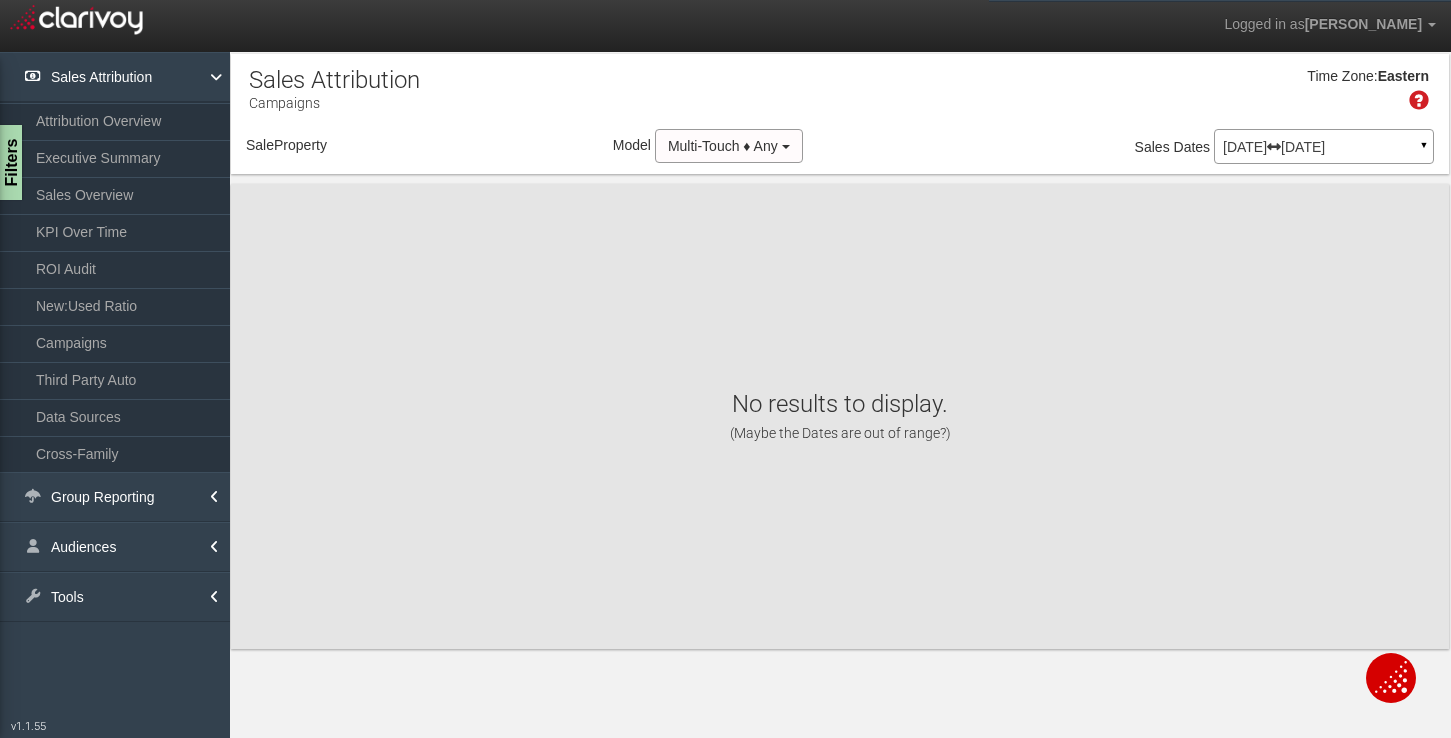 select on "object:352" 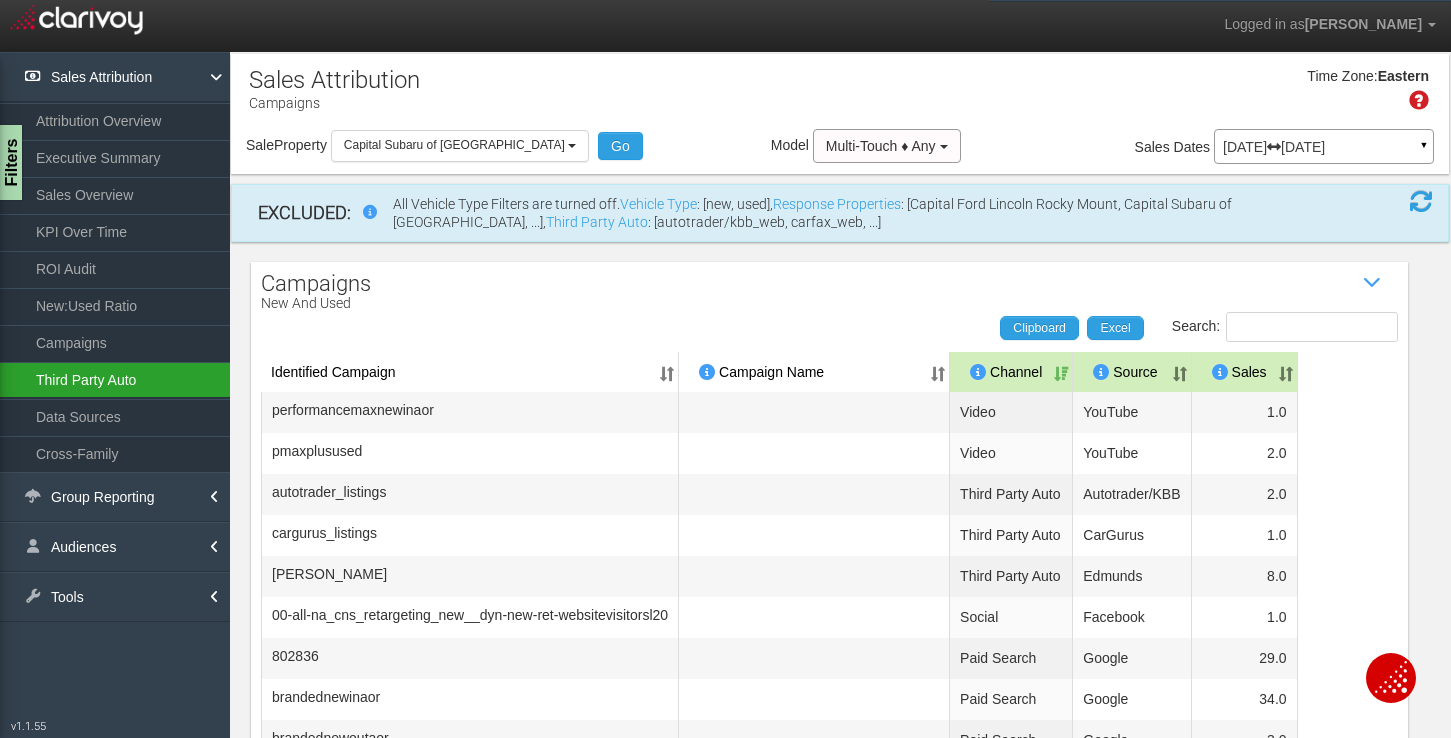 click on "Third Party Auto" at bounding box center (115, 380) 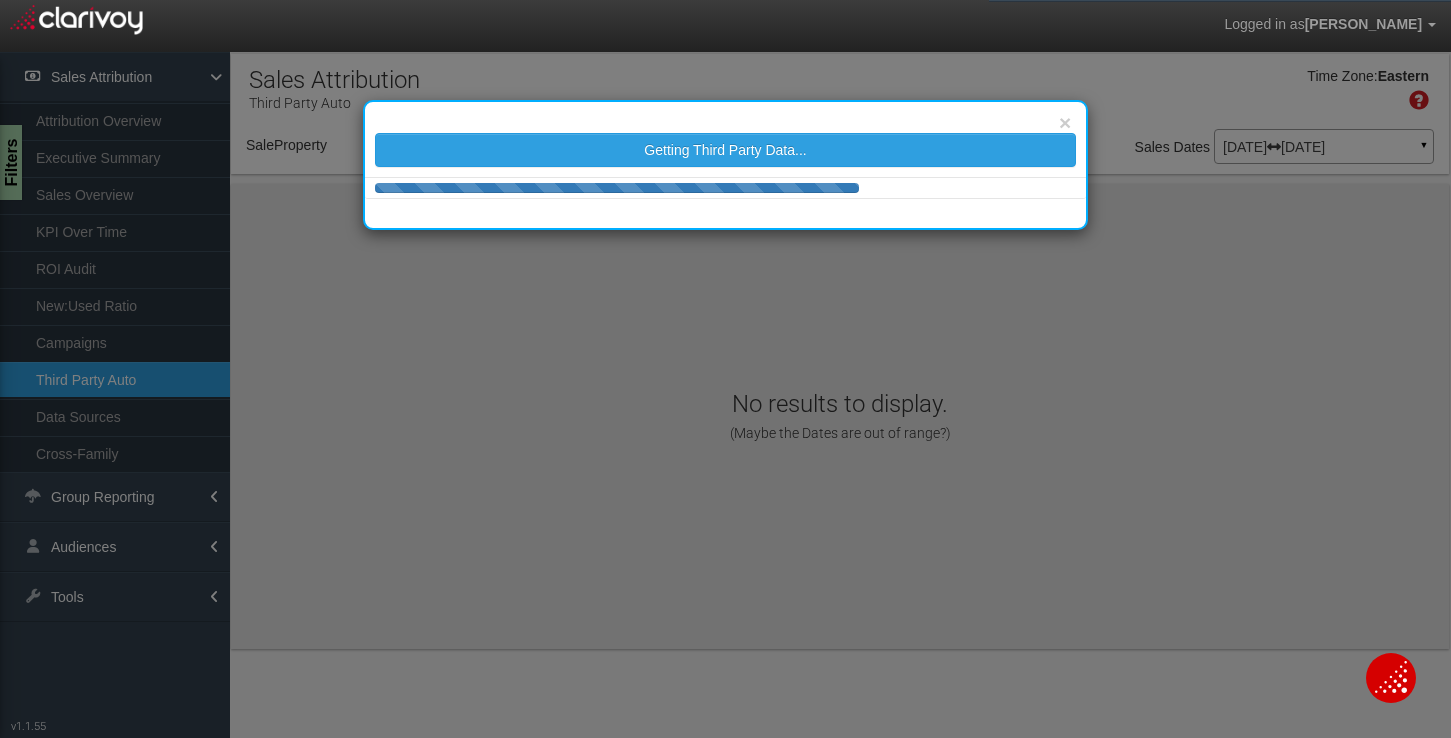 select on "object:407" 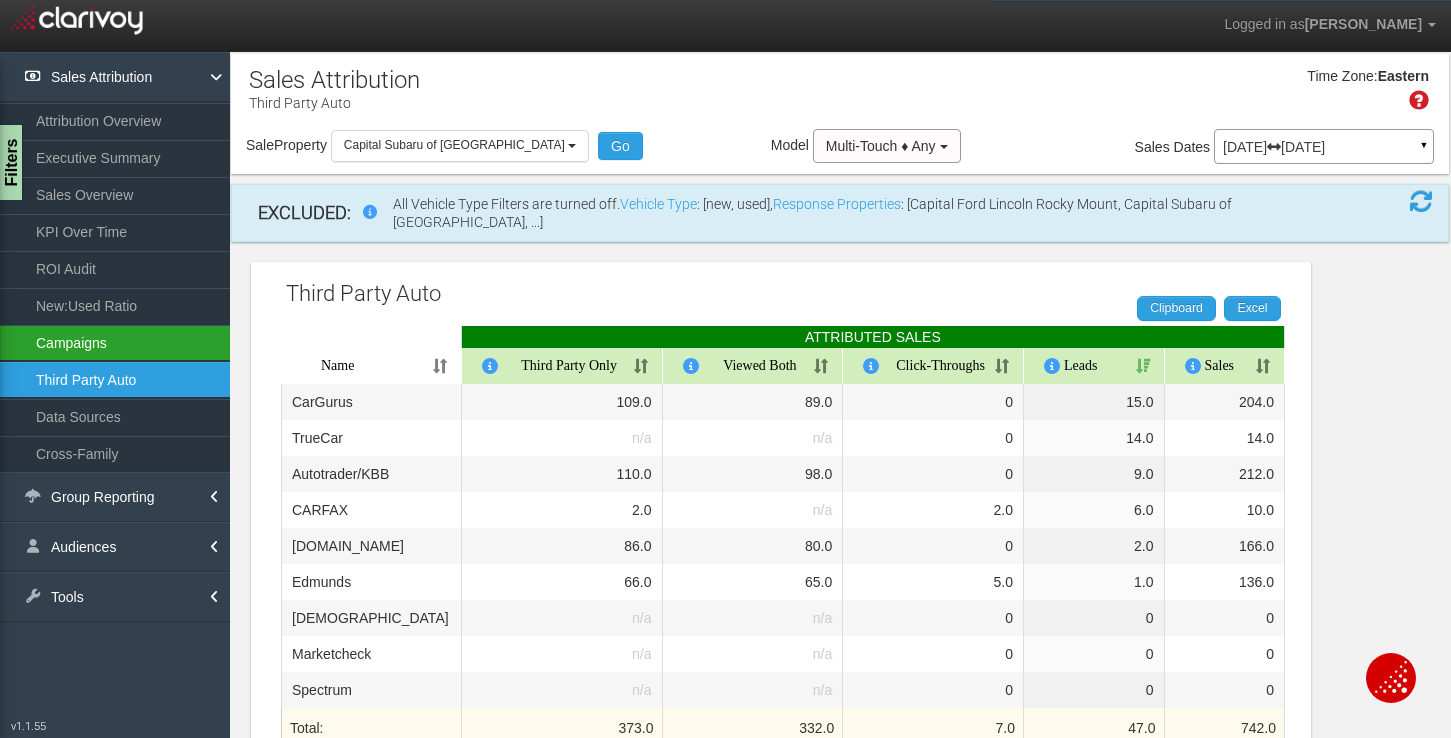 click on "Campaigns" at bounding box center (115, 343) 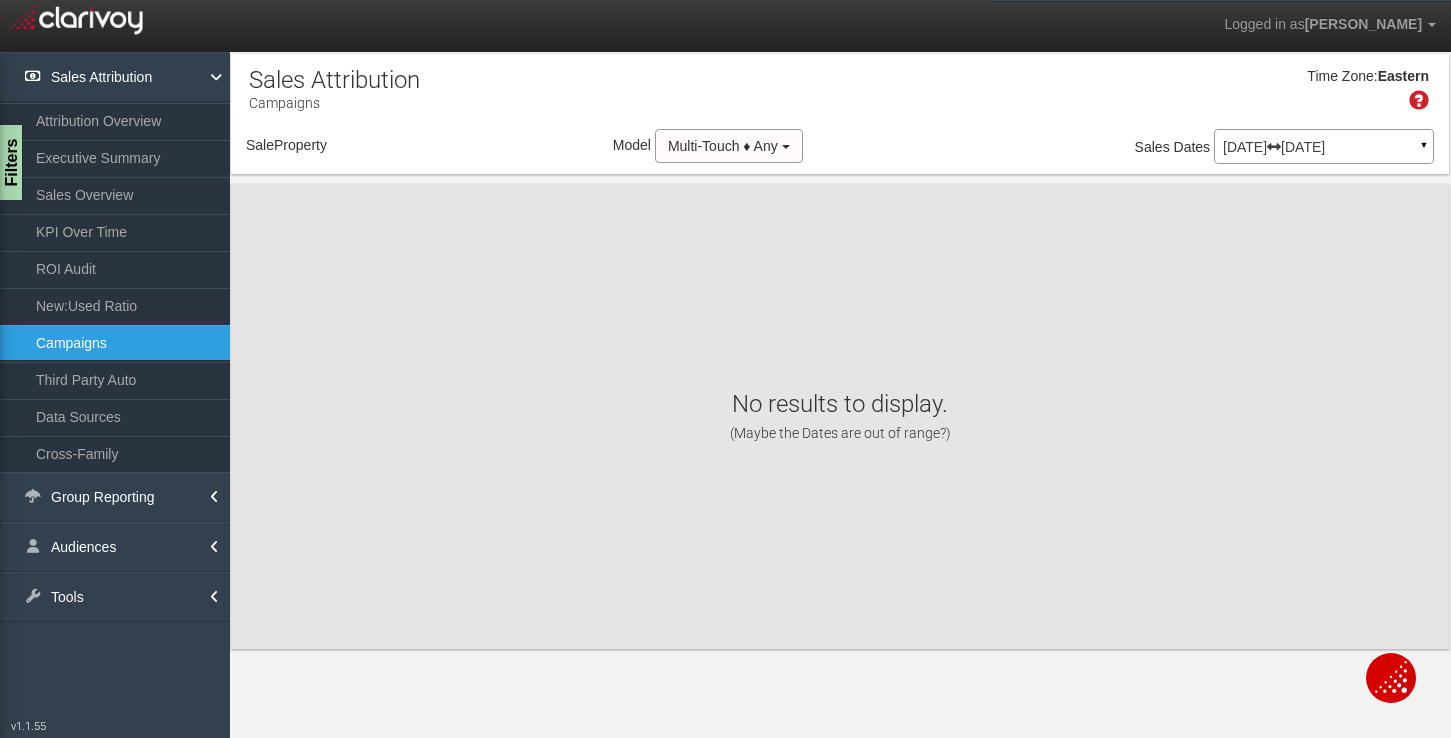 select on "object:463" 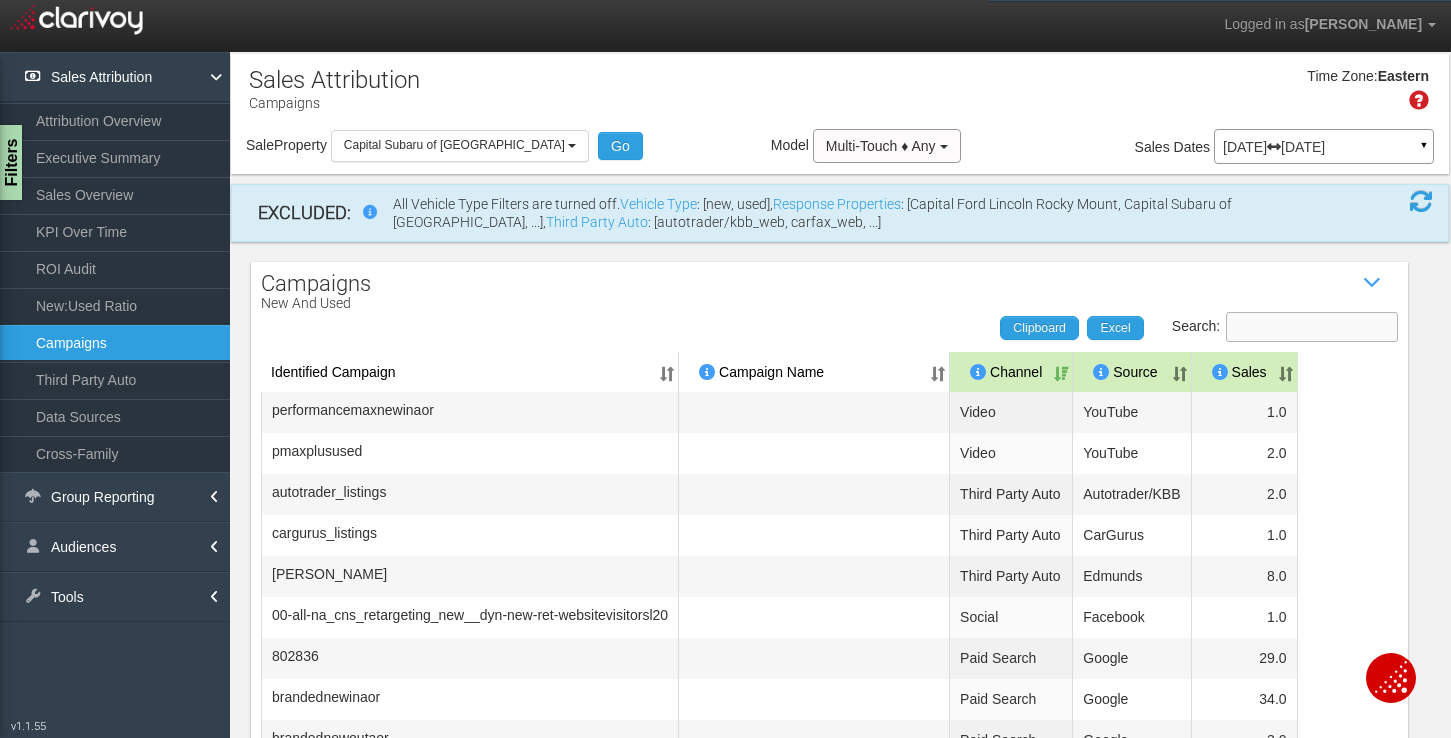 click on "Search:" at bounding box center [1312, 327] 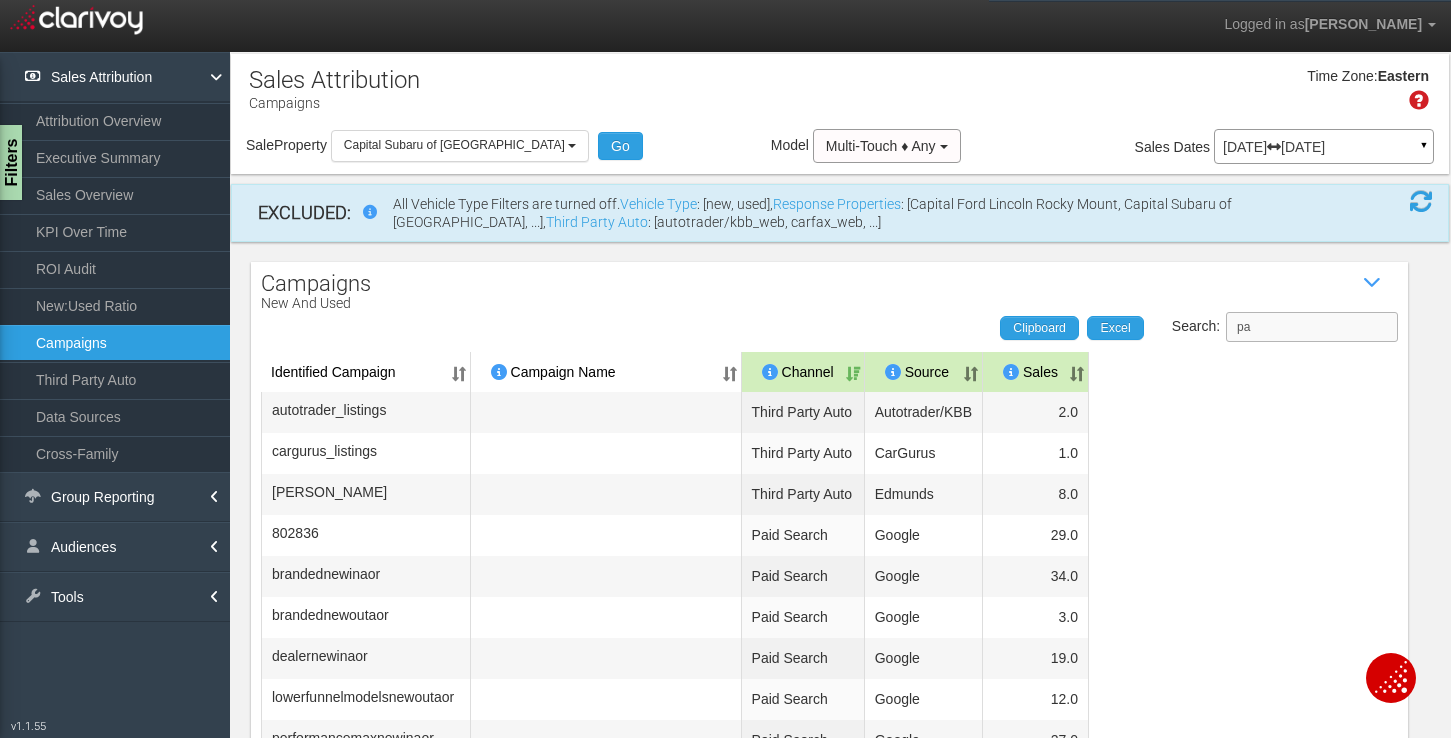 type on "p" 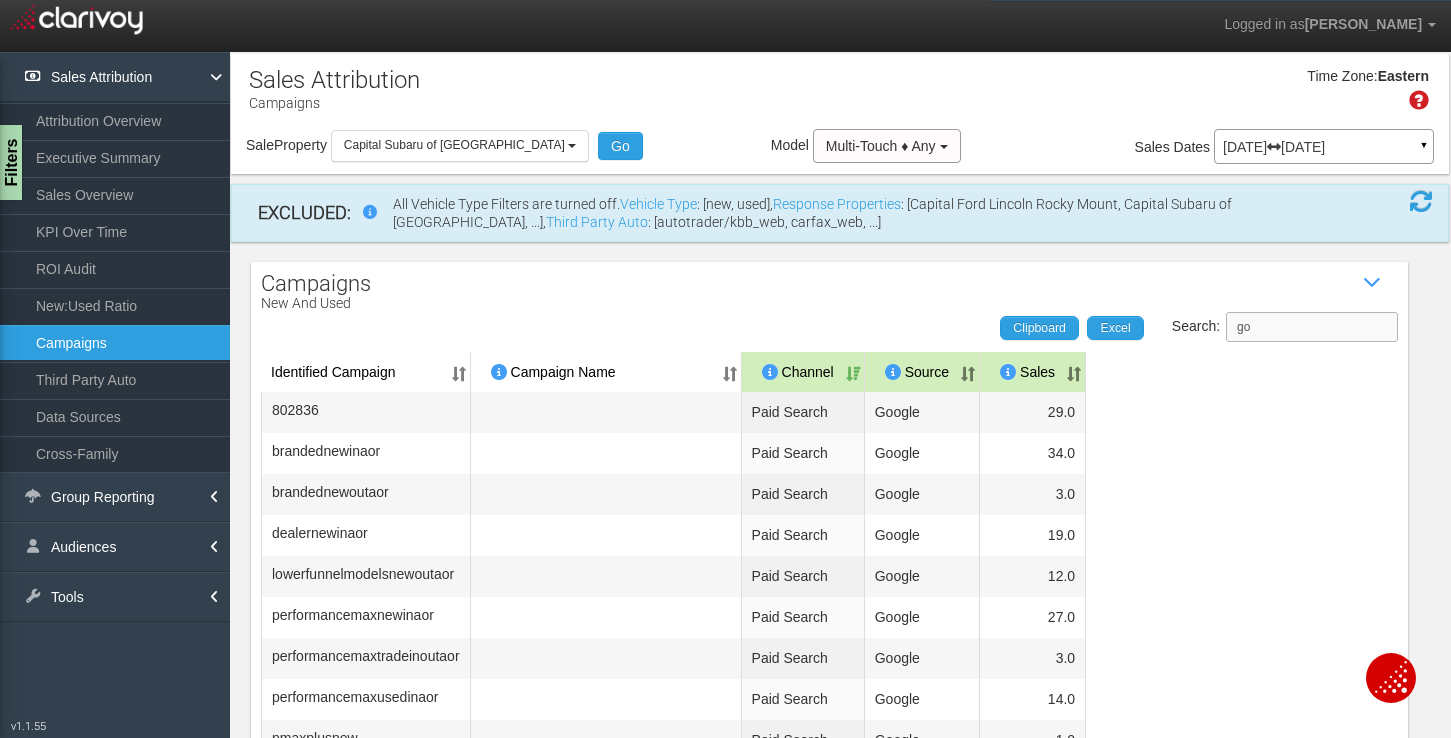 type on "g" 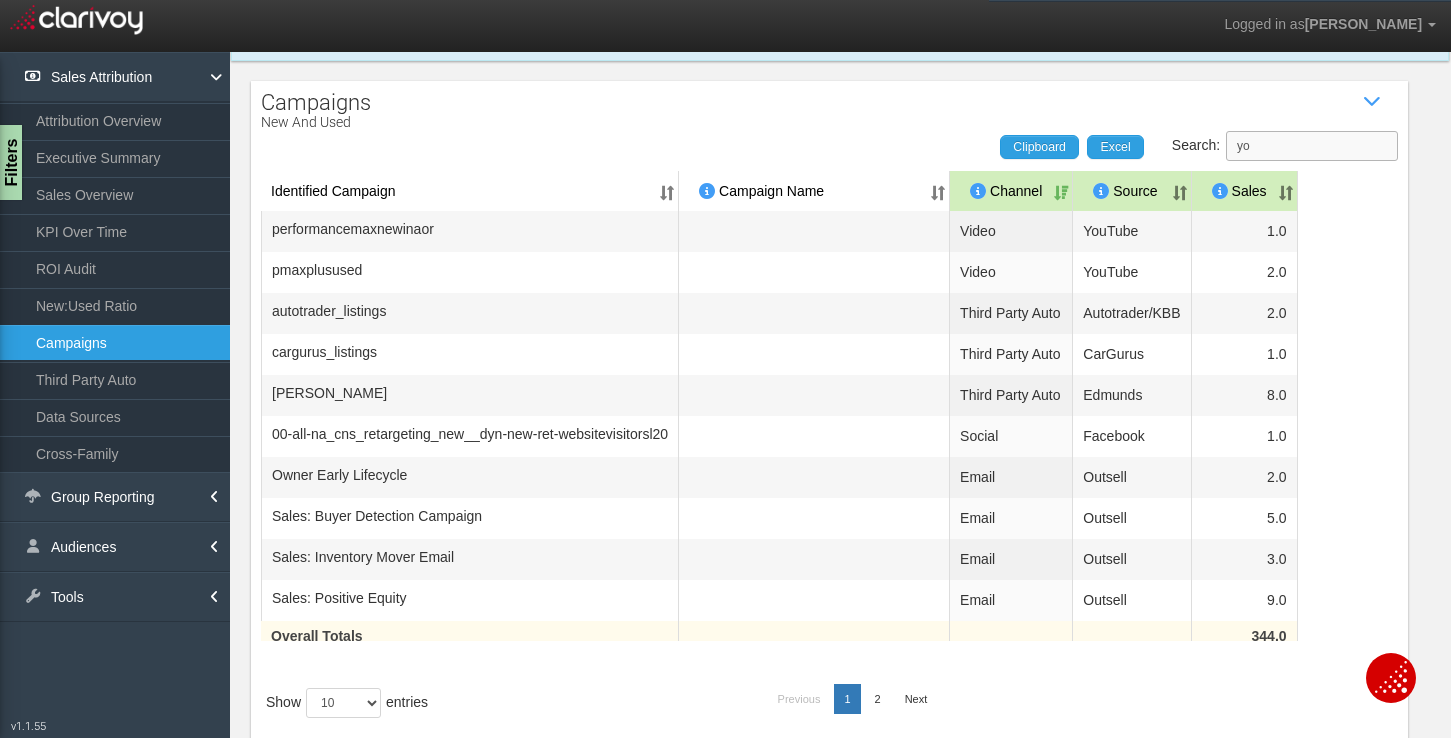 scroll, scrollTop: 0, scrollLeft: 0, axis: both 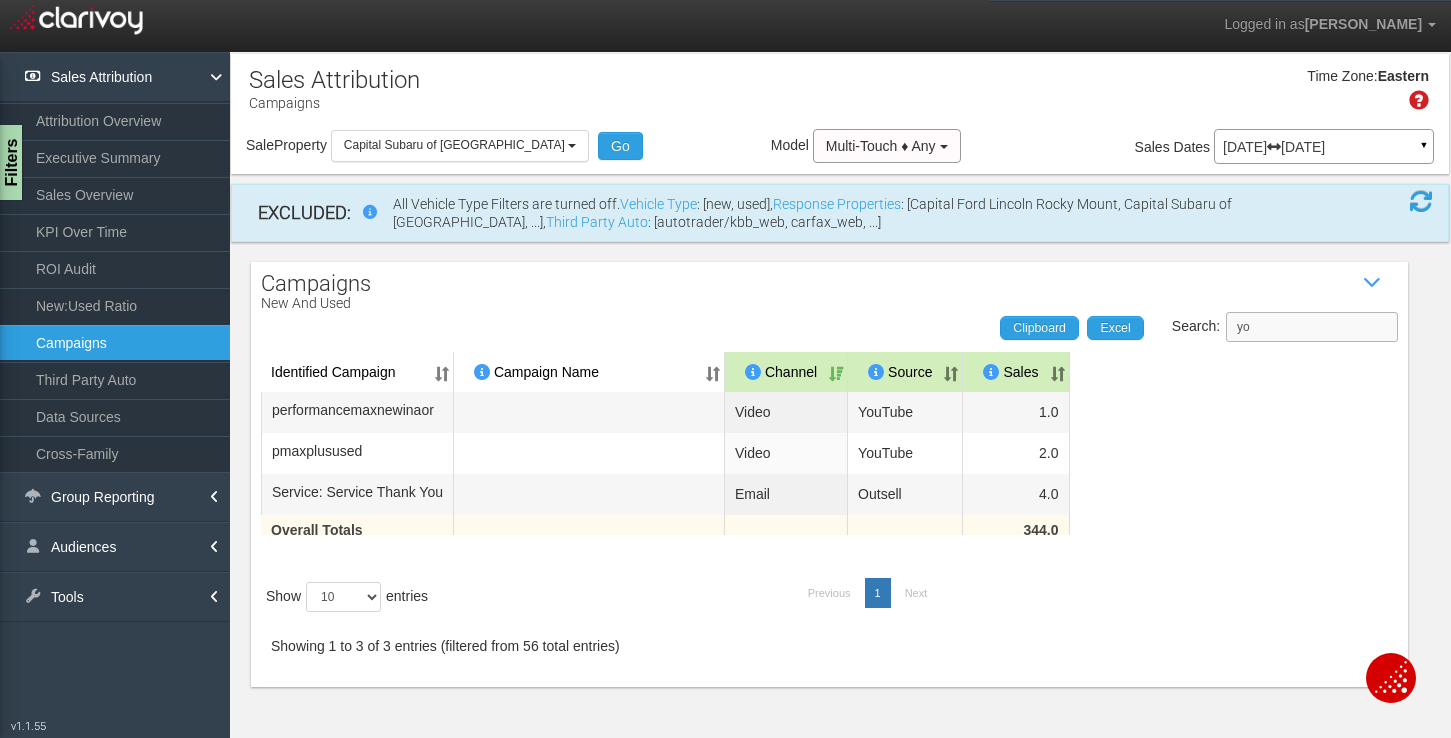 type on "y" 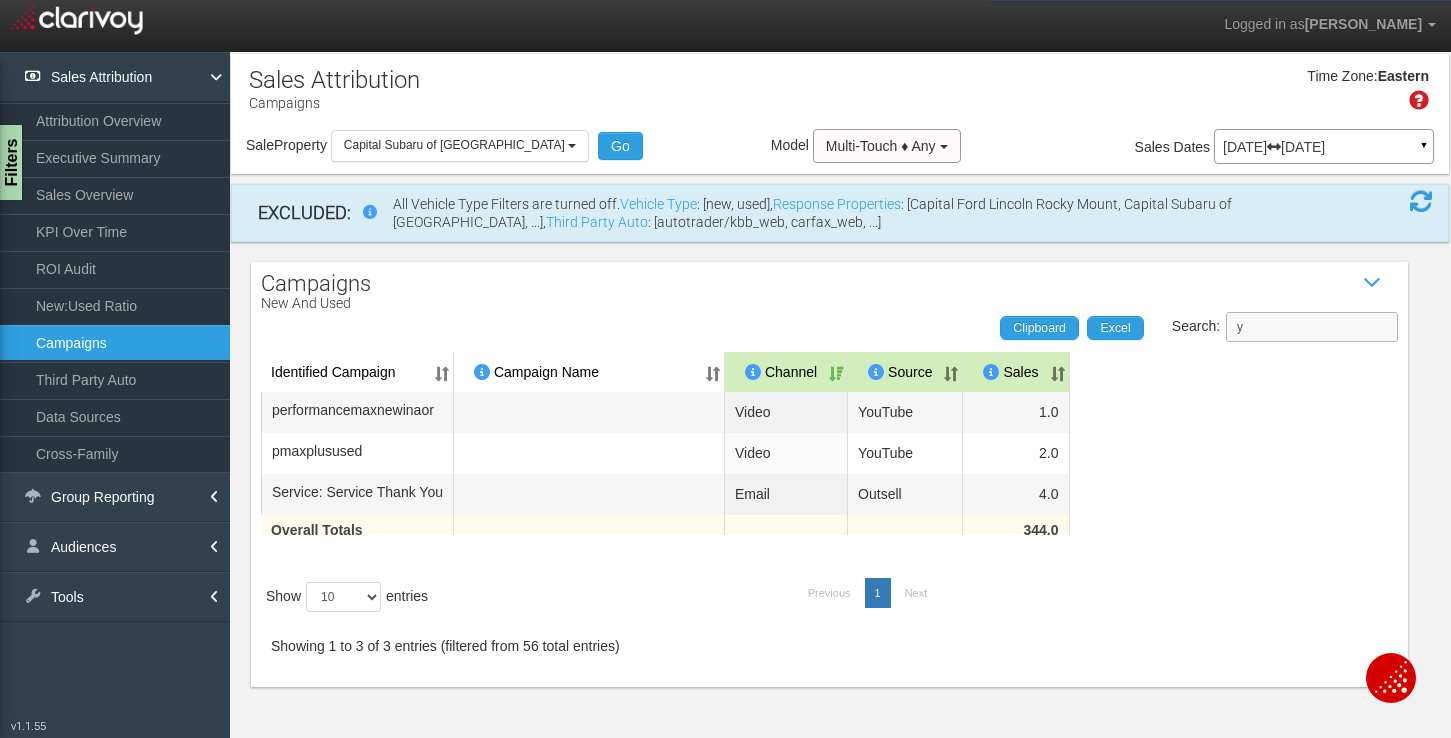 type 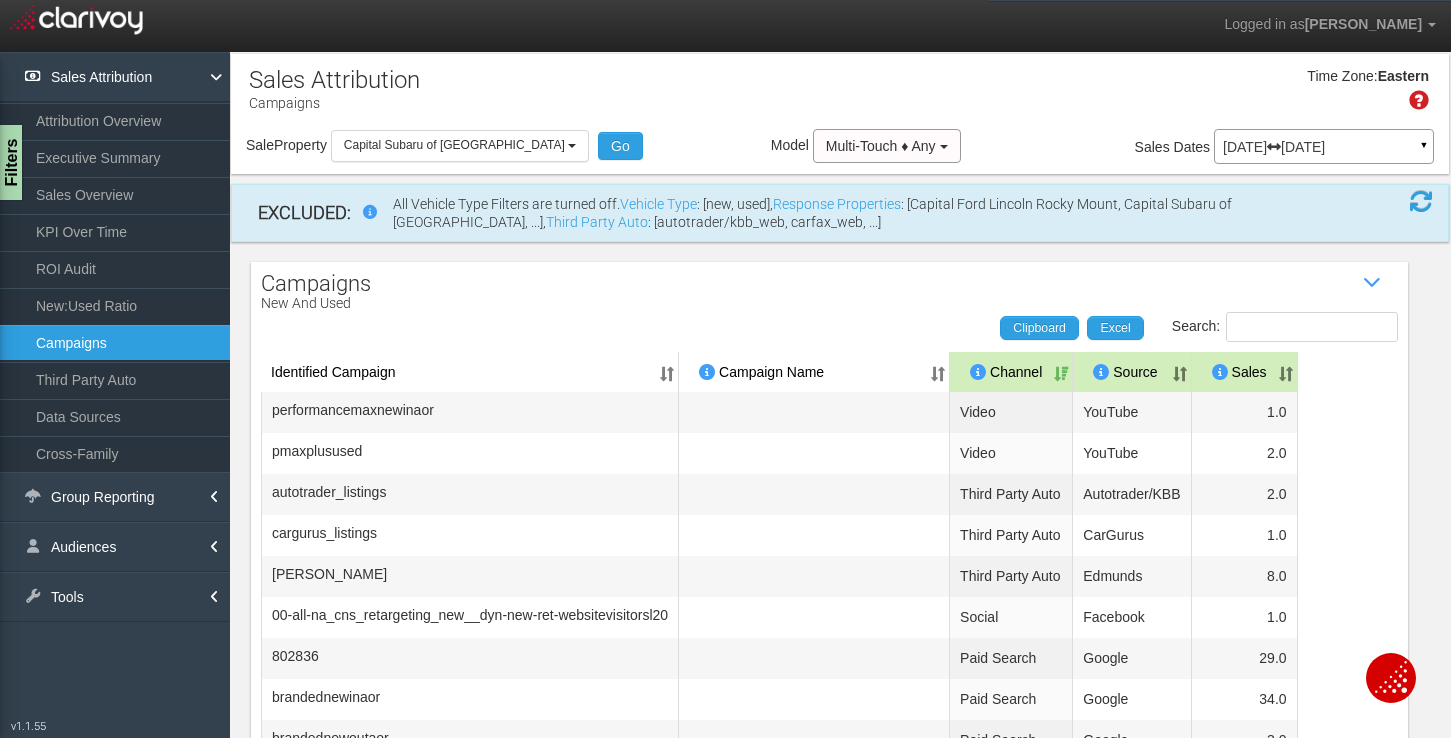 click on "[DATE]   [DATE]" at bounding box center (1324, 147) 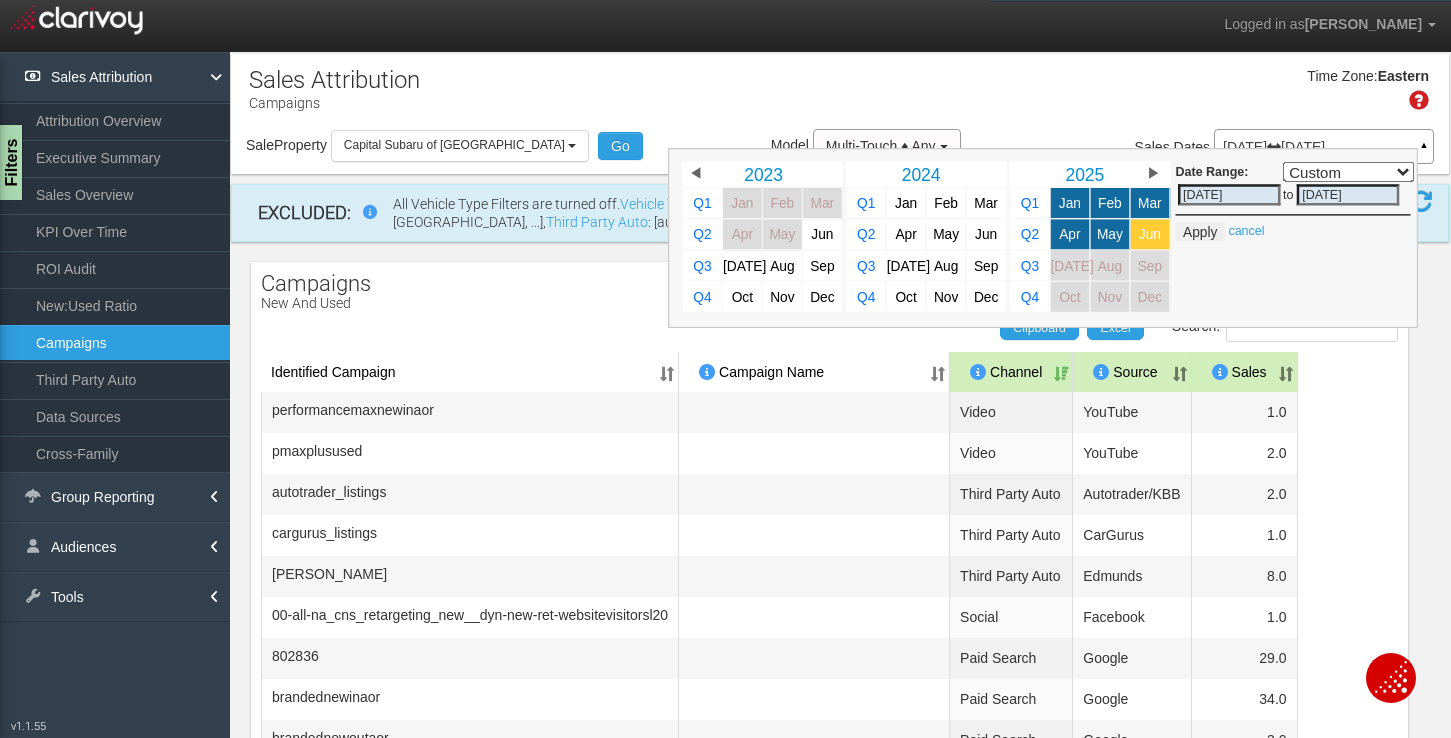 click on "Jun" at bounding box center [1150, 234] 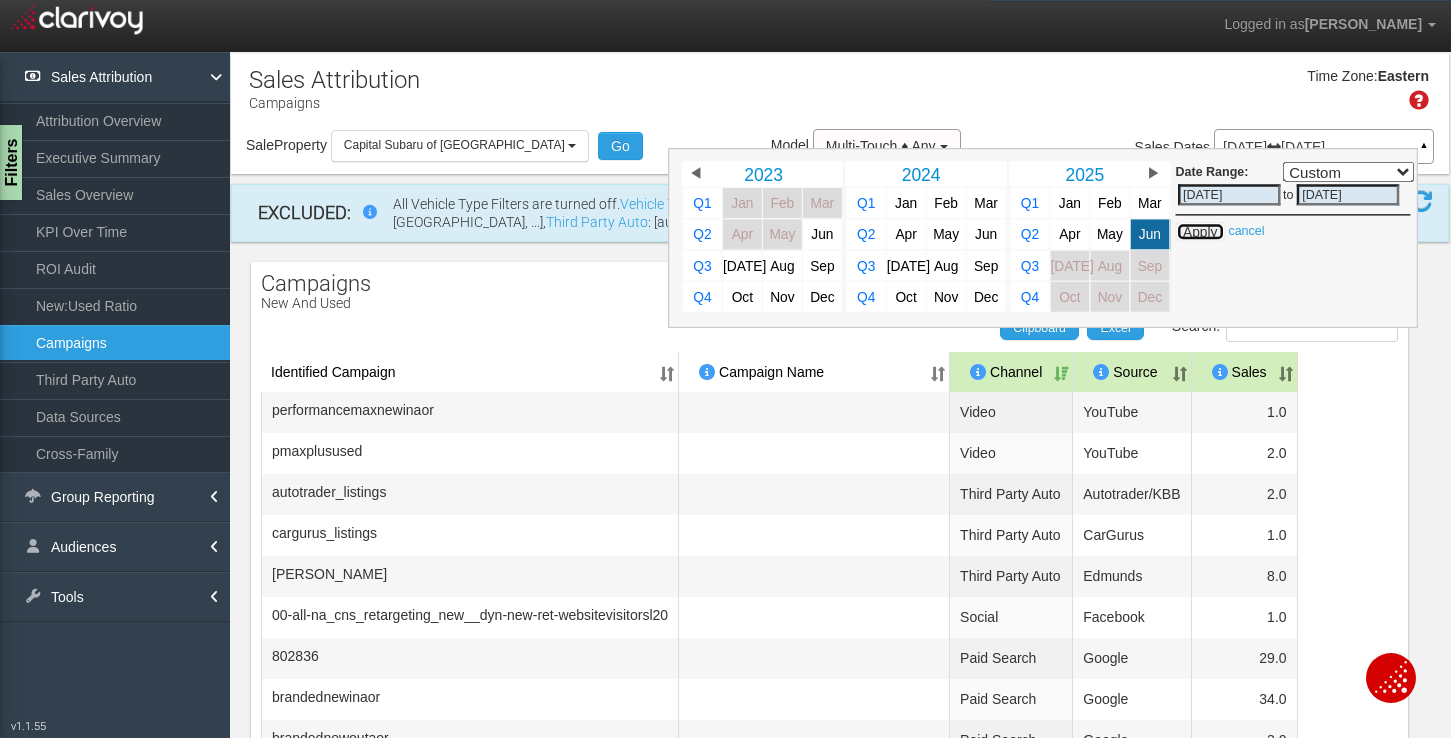 click on "Apply" at bounding box center [1200, 232] 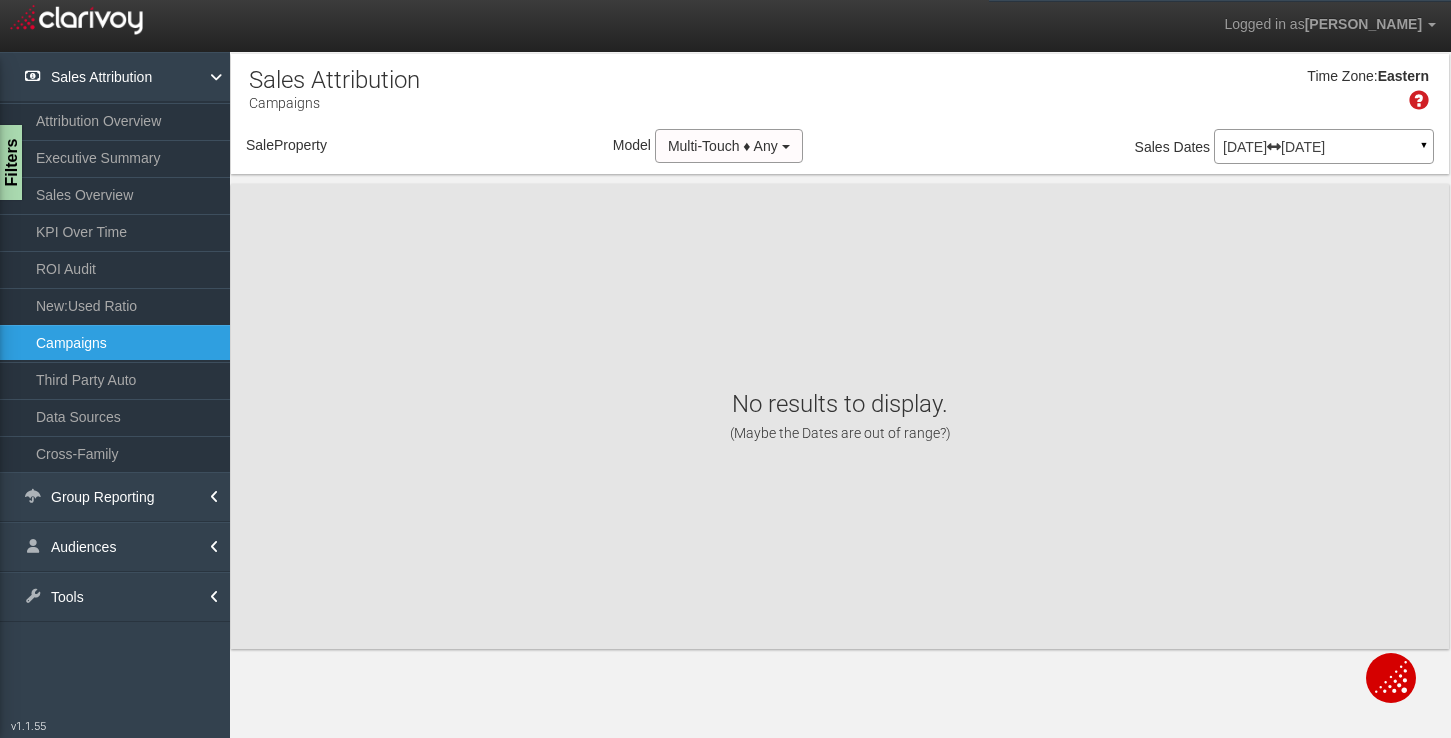 select on "object:519" 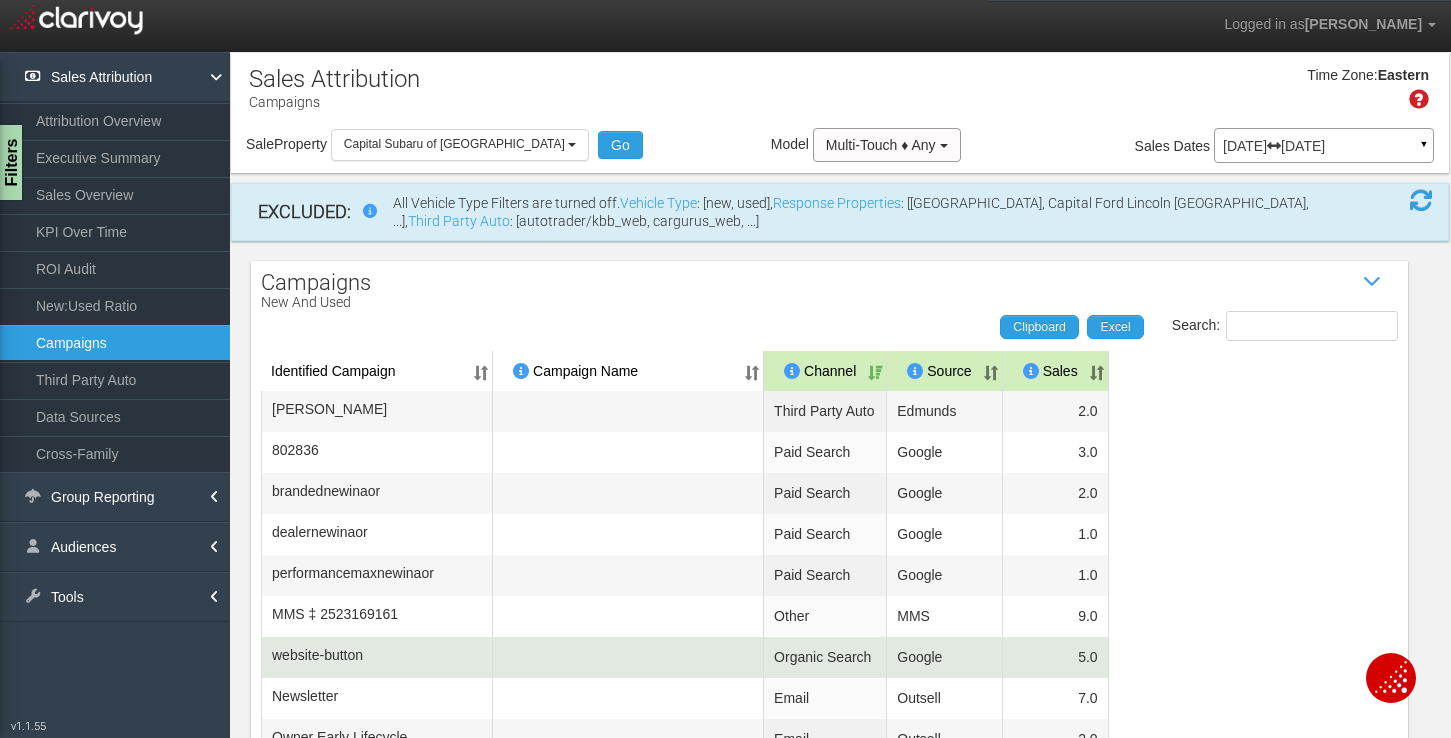 scroll, scrollTop: 0, scrollLeft: 0, axis: both 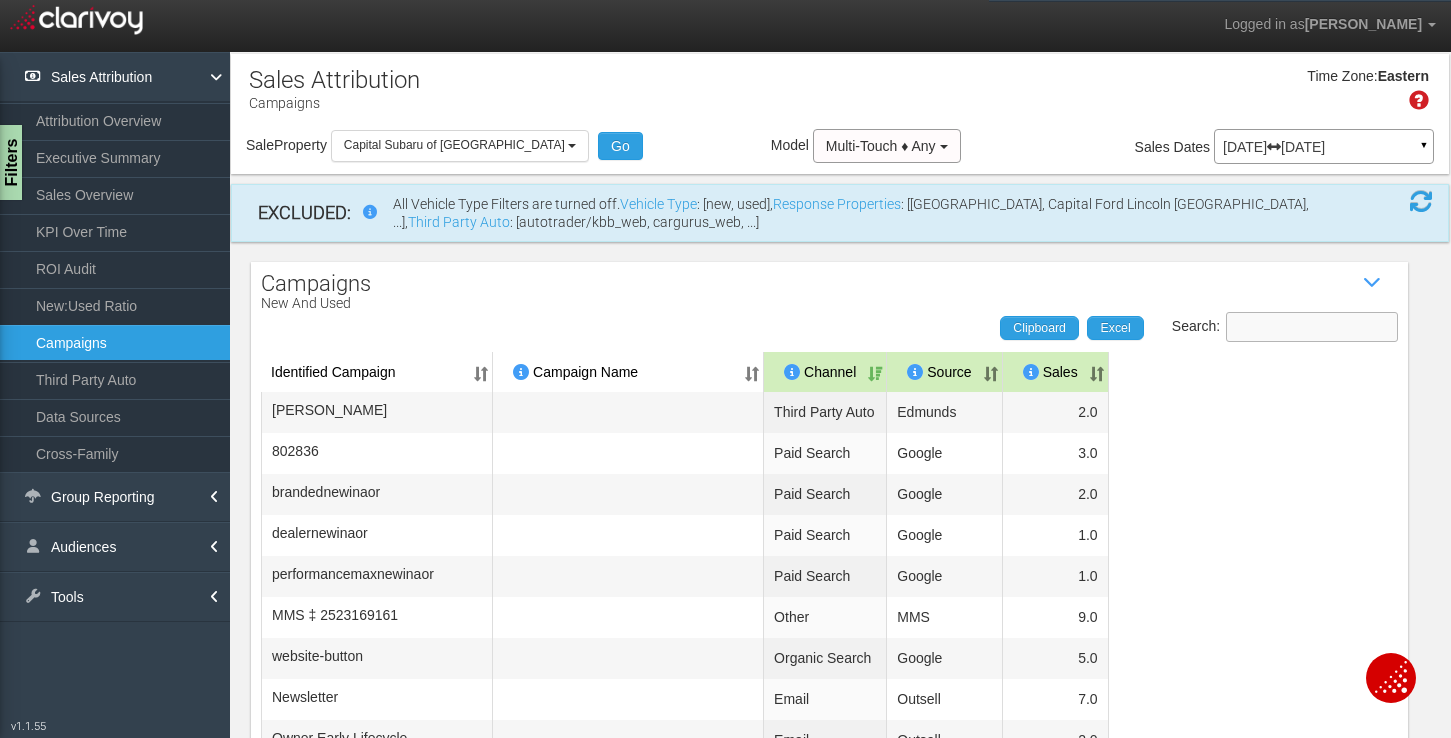 click on "Search:" at bounding box center [1312, 327] 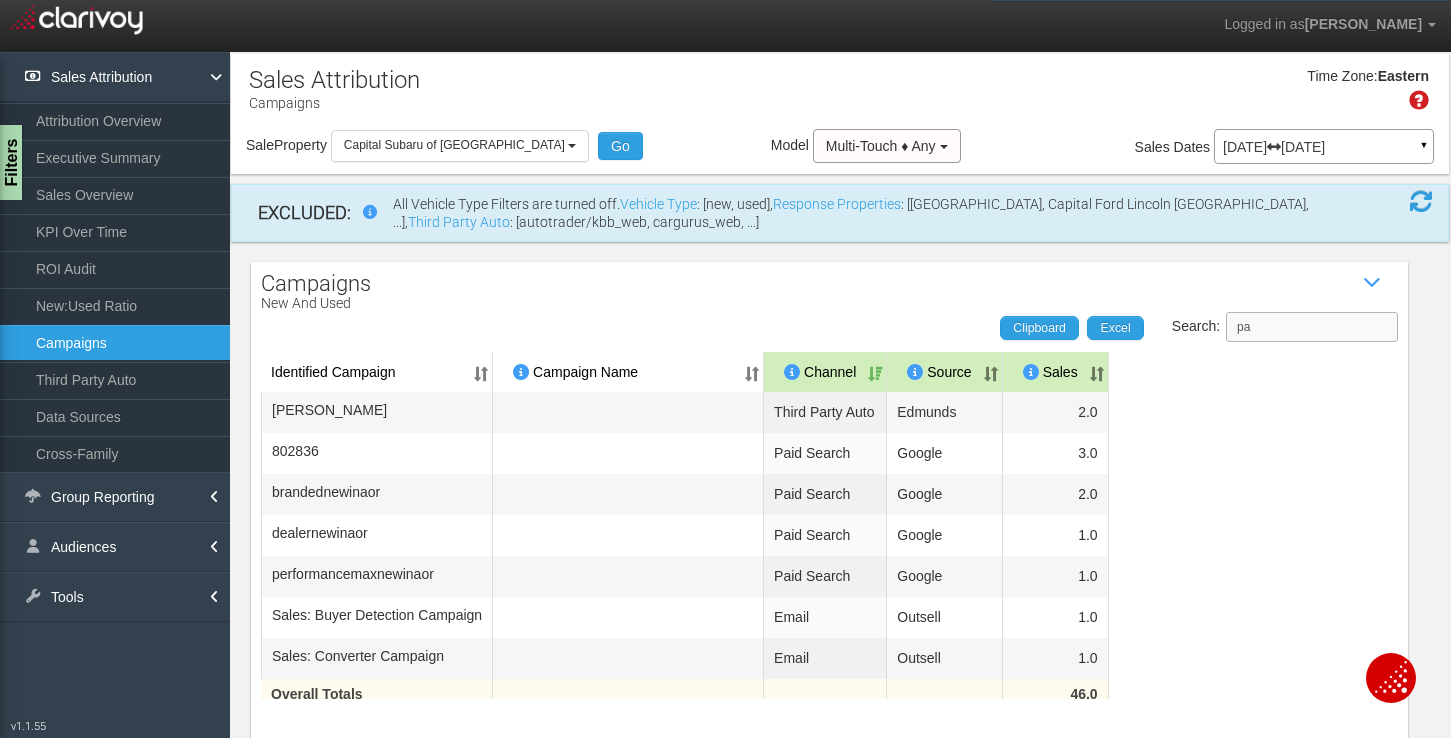 type on "p" 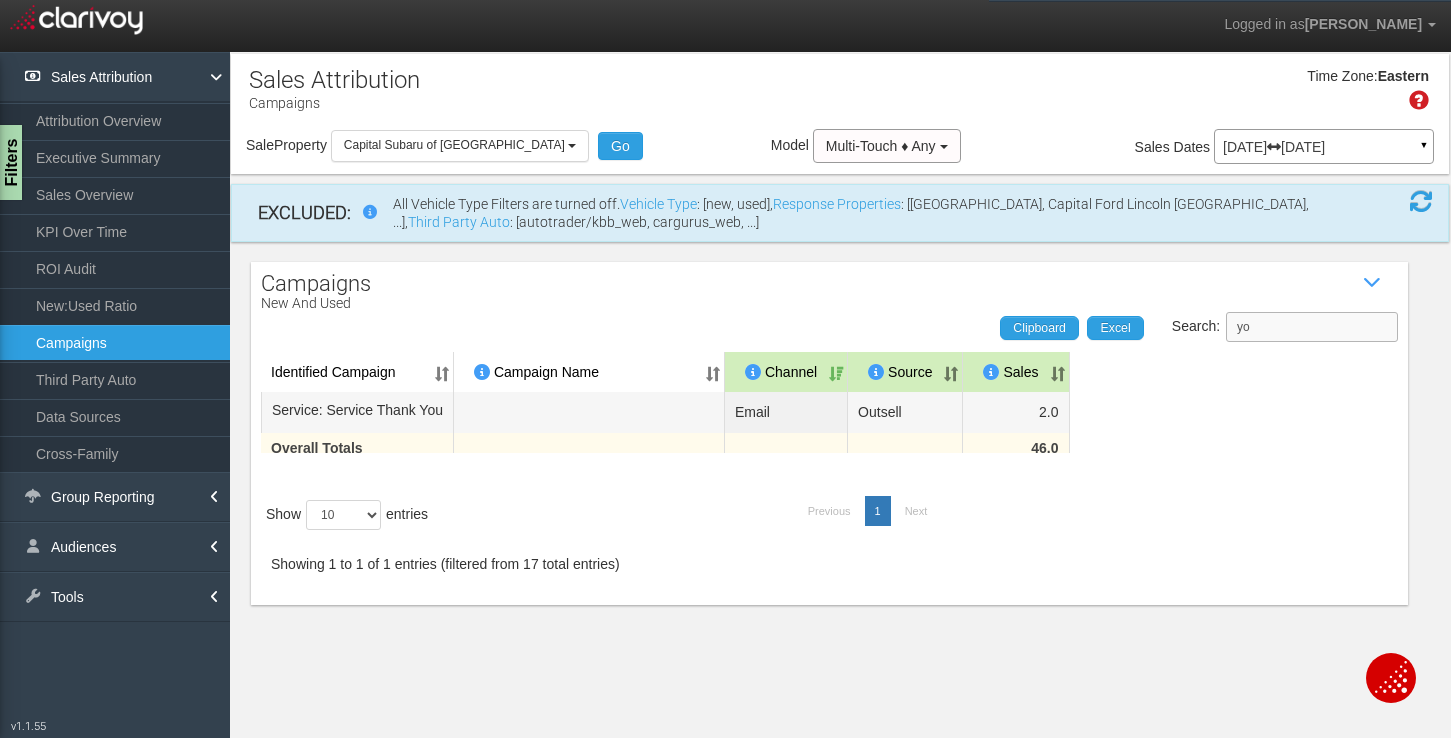 type on "y" 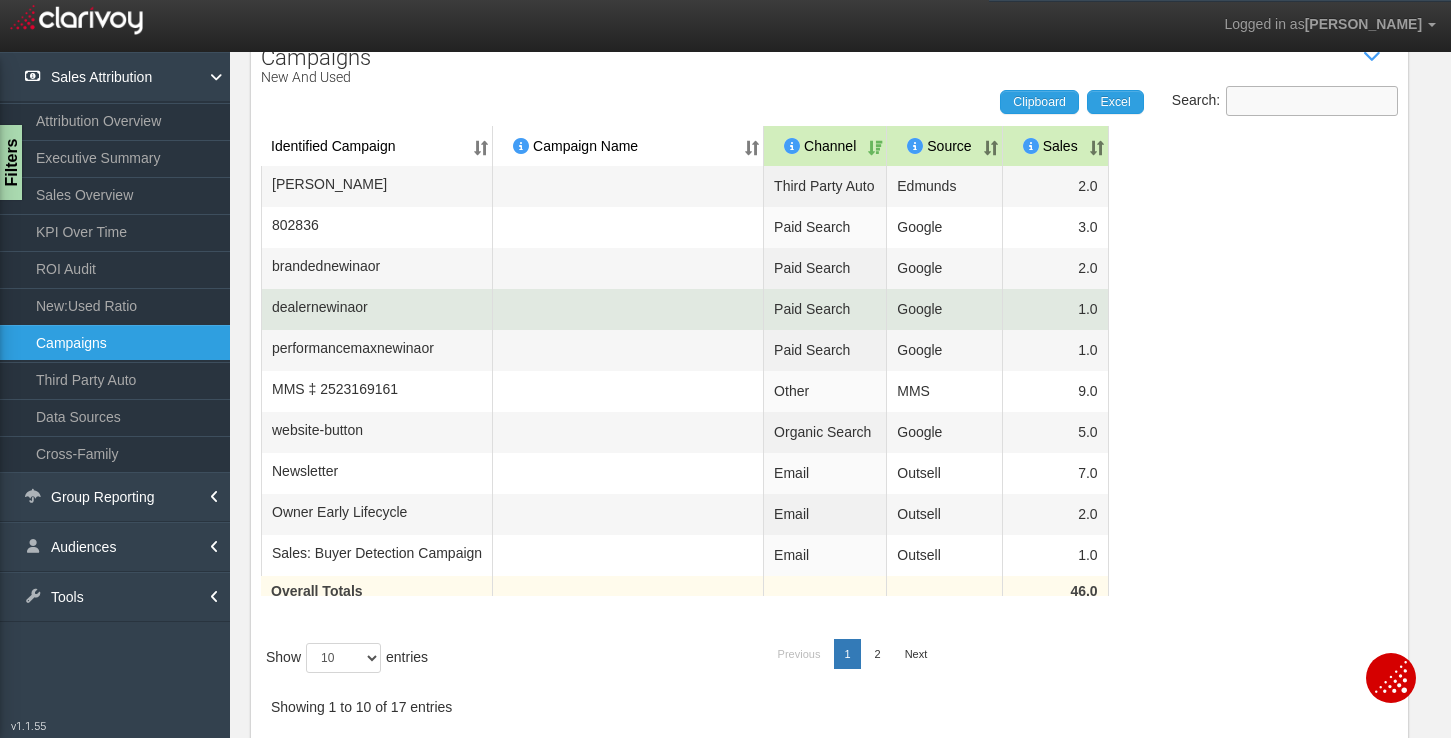 scroll, scrollTop: 251, scrollLeft: 0, axis: vertical 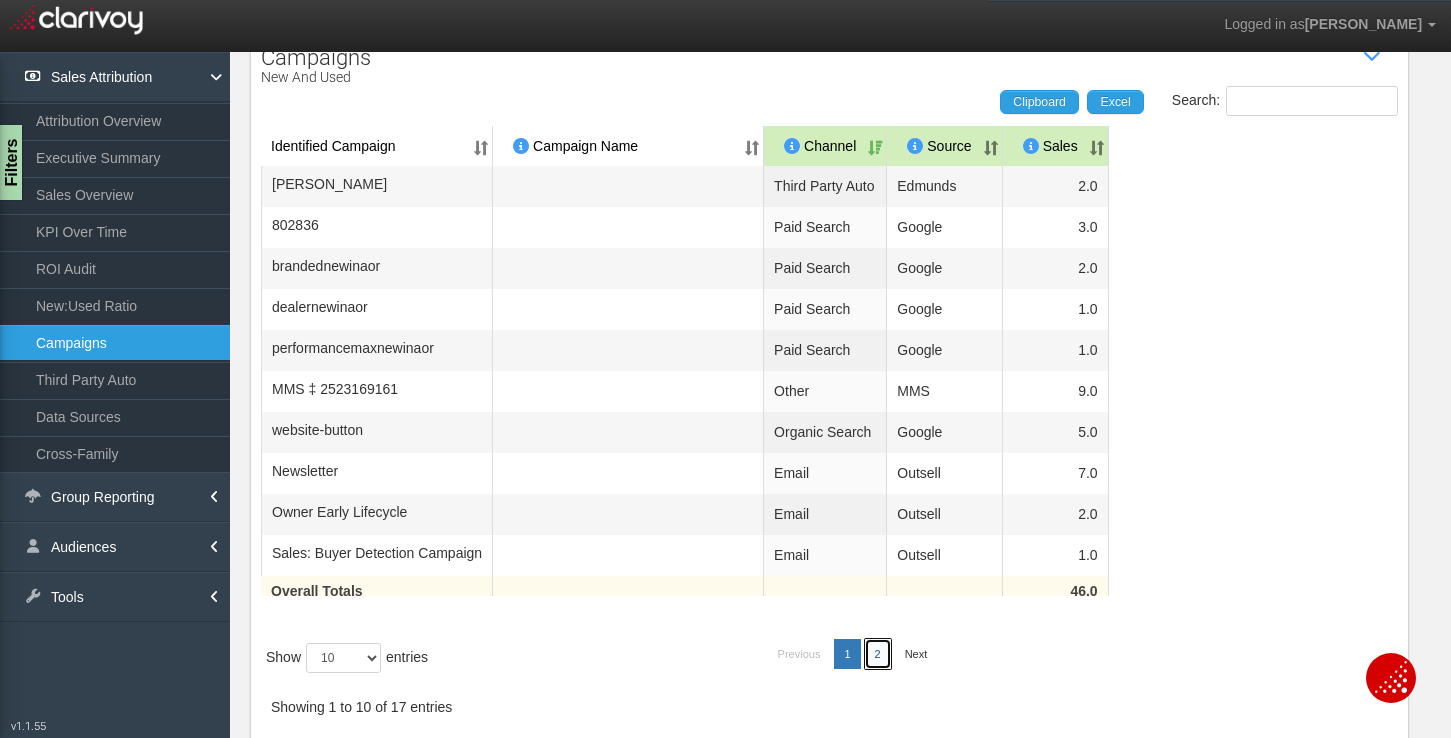 click on "2" at bounding box center (878, 654) 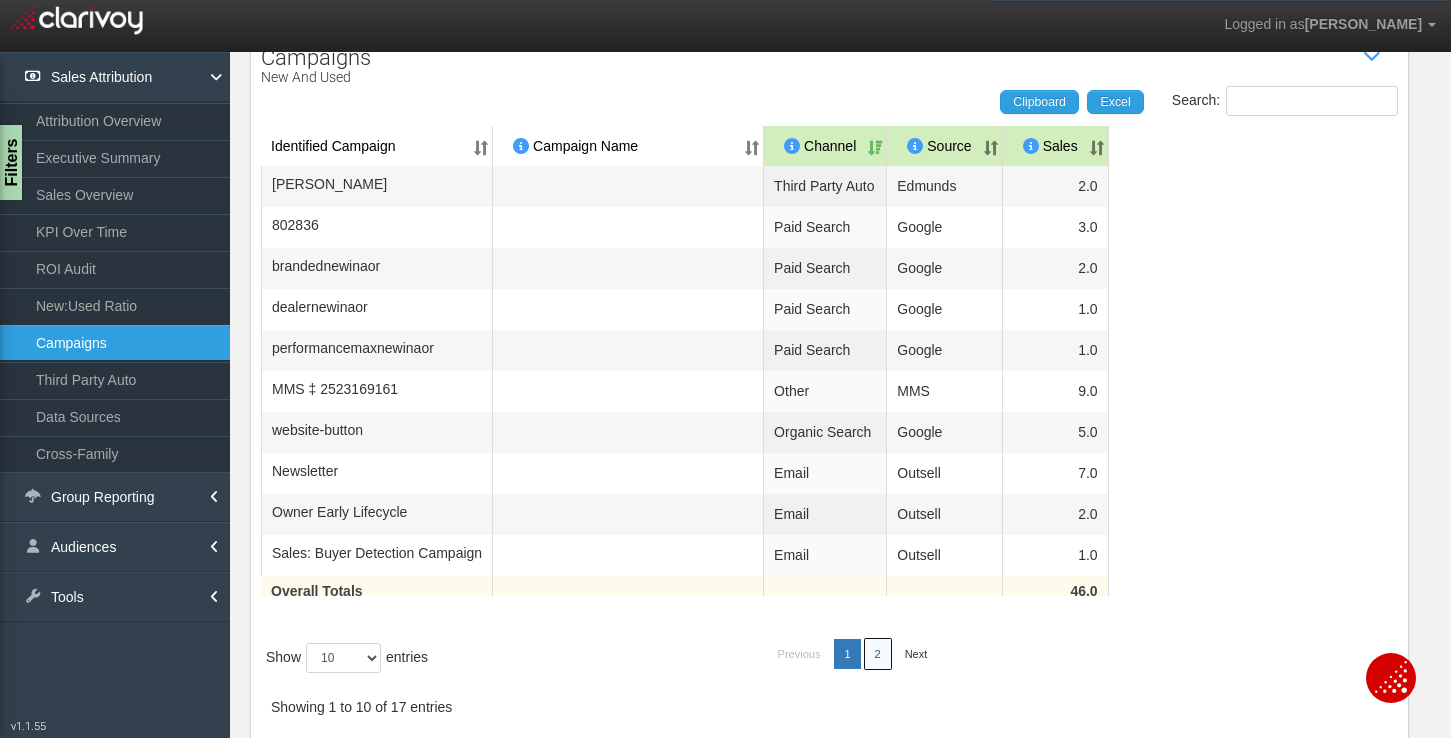 scroll, scrollTop: 99, scrollLeft: 0, axis: vertical 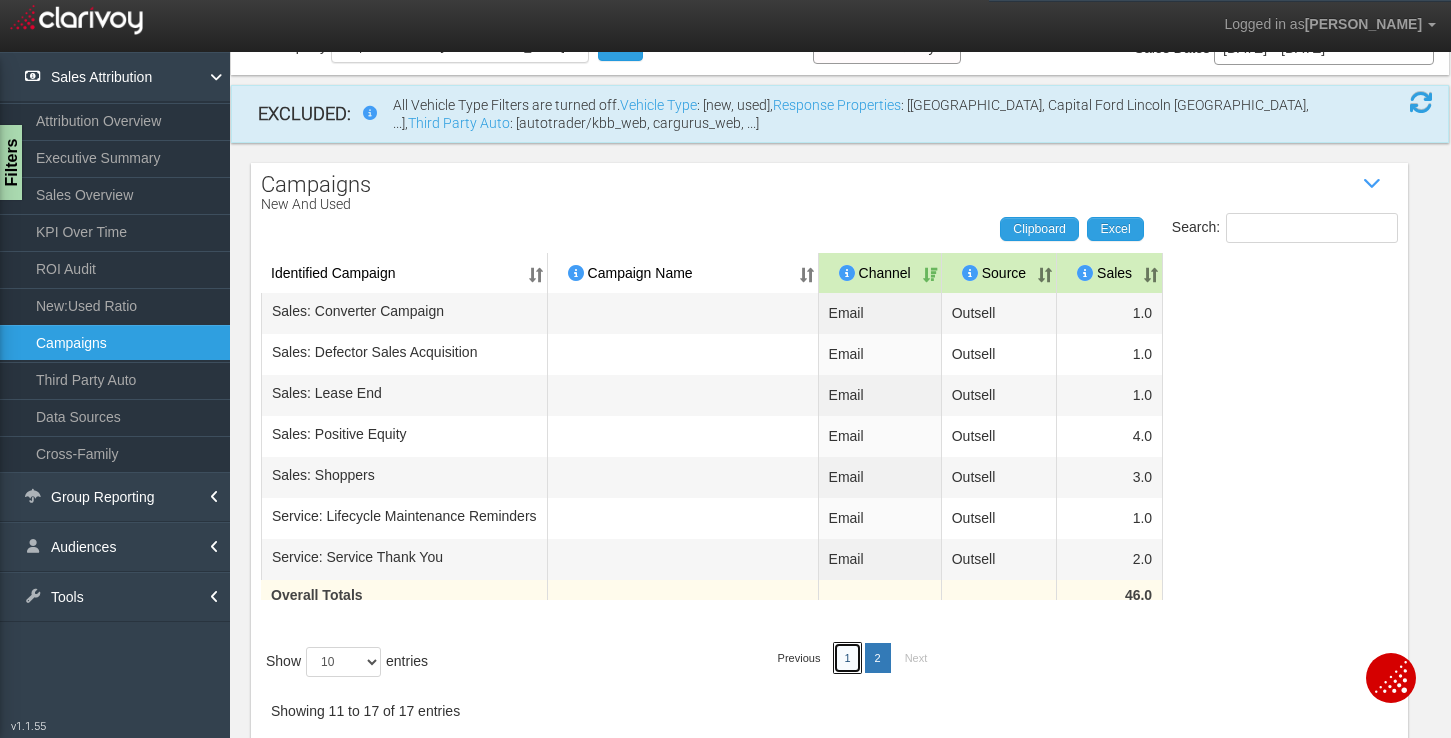click on "1" at bounding box center (847, 658) 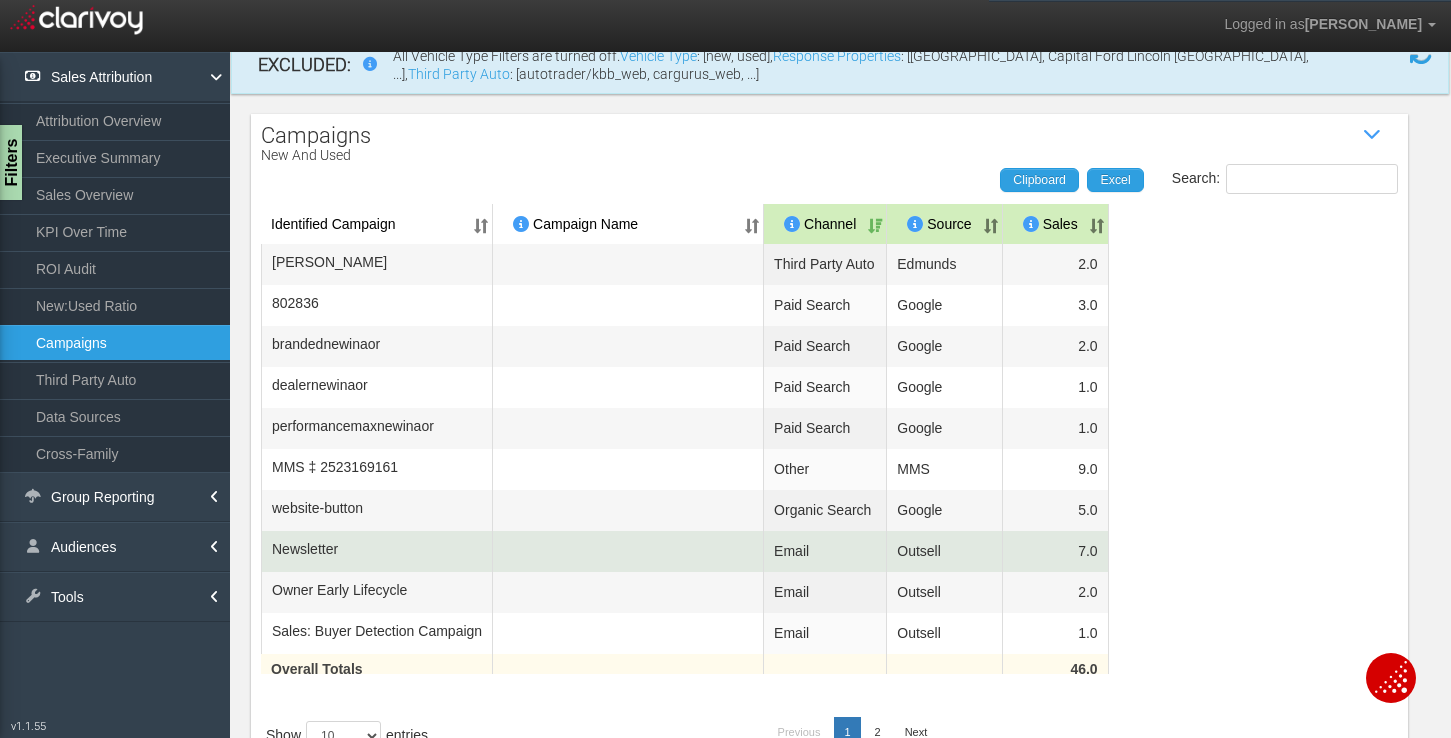 scroll, scrollTop: 146, scrollLeft: 0, axis: vertical 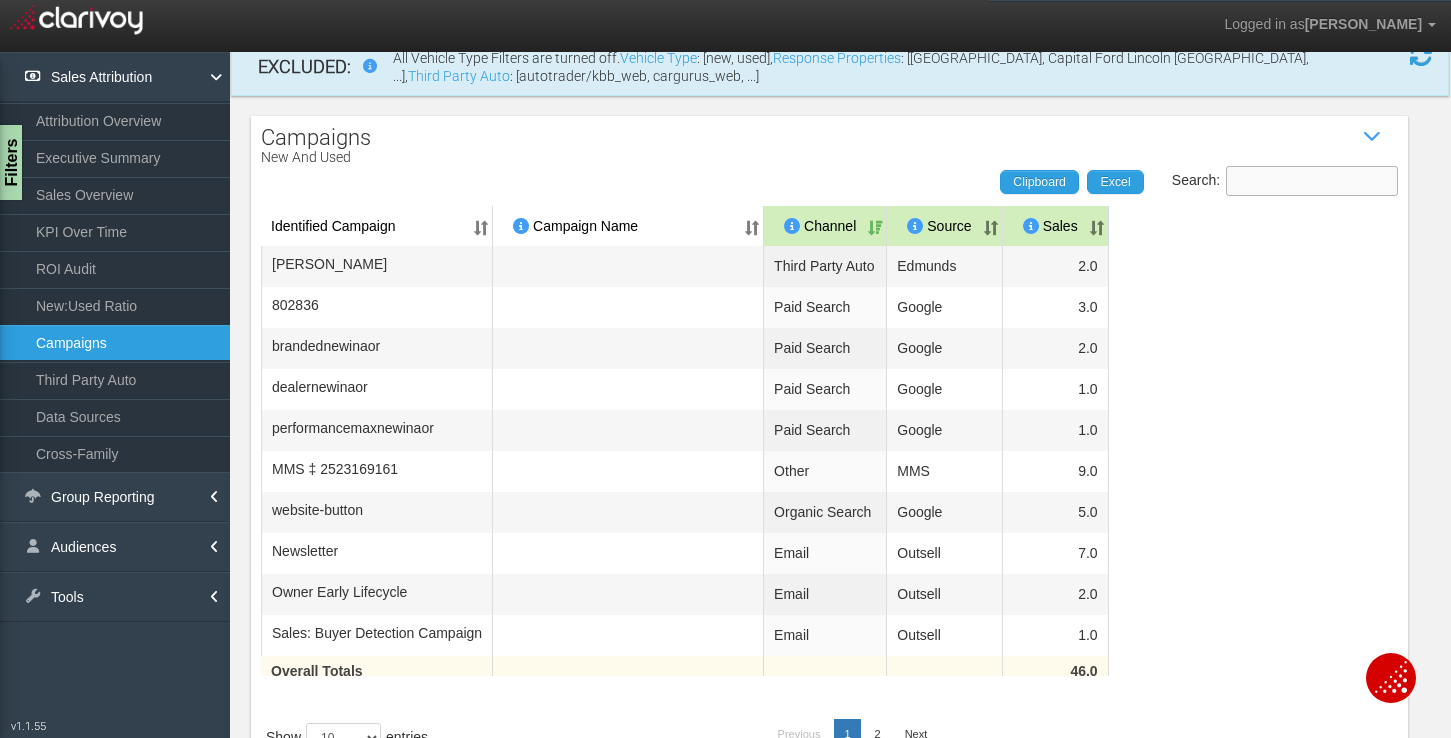 click on "Search:" at bounding box center [1312, 181] 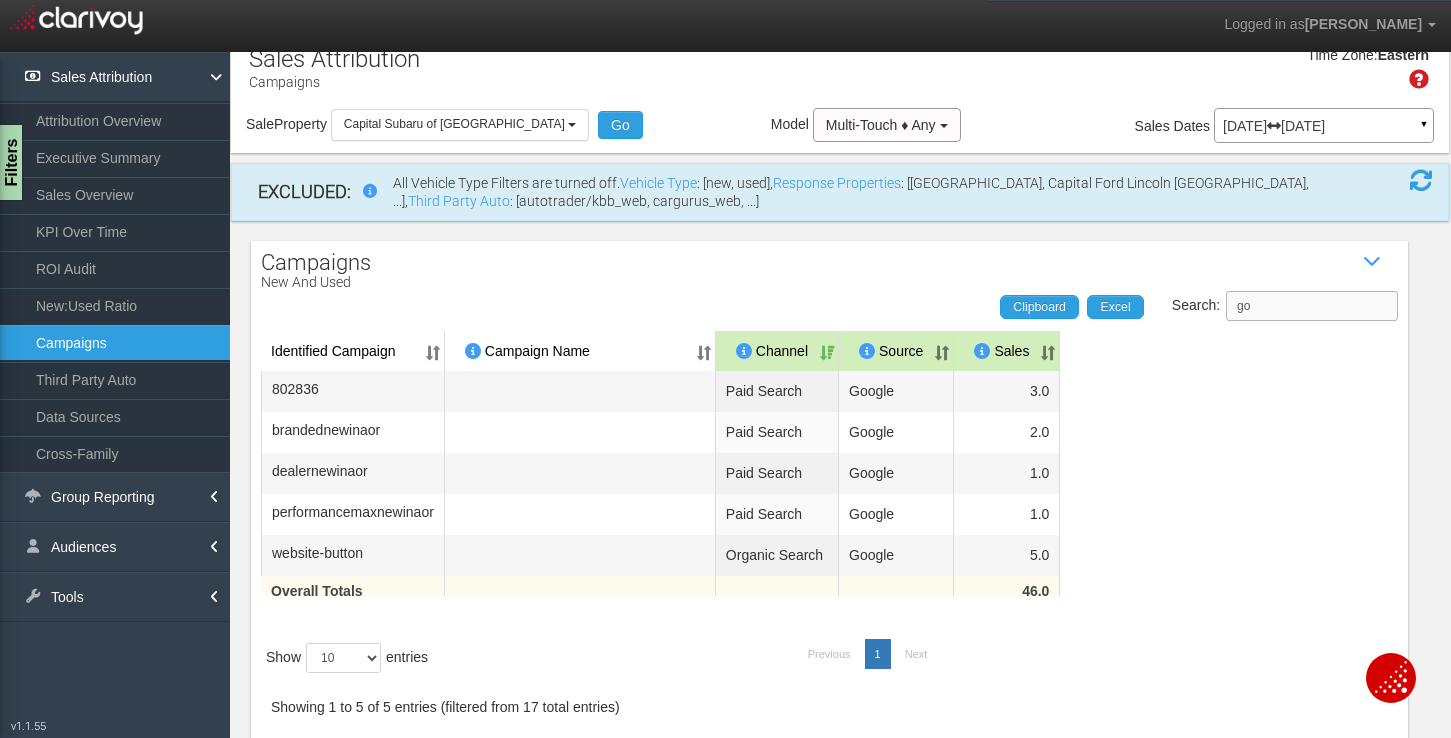scroll, scrollTop: 33, scrollLeft: 0, axis: vertical 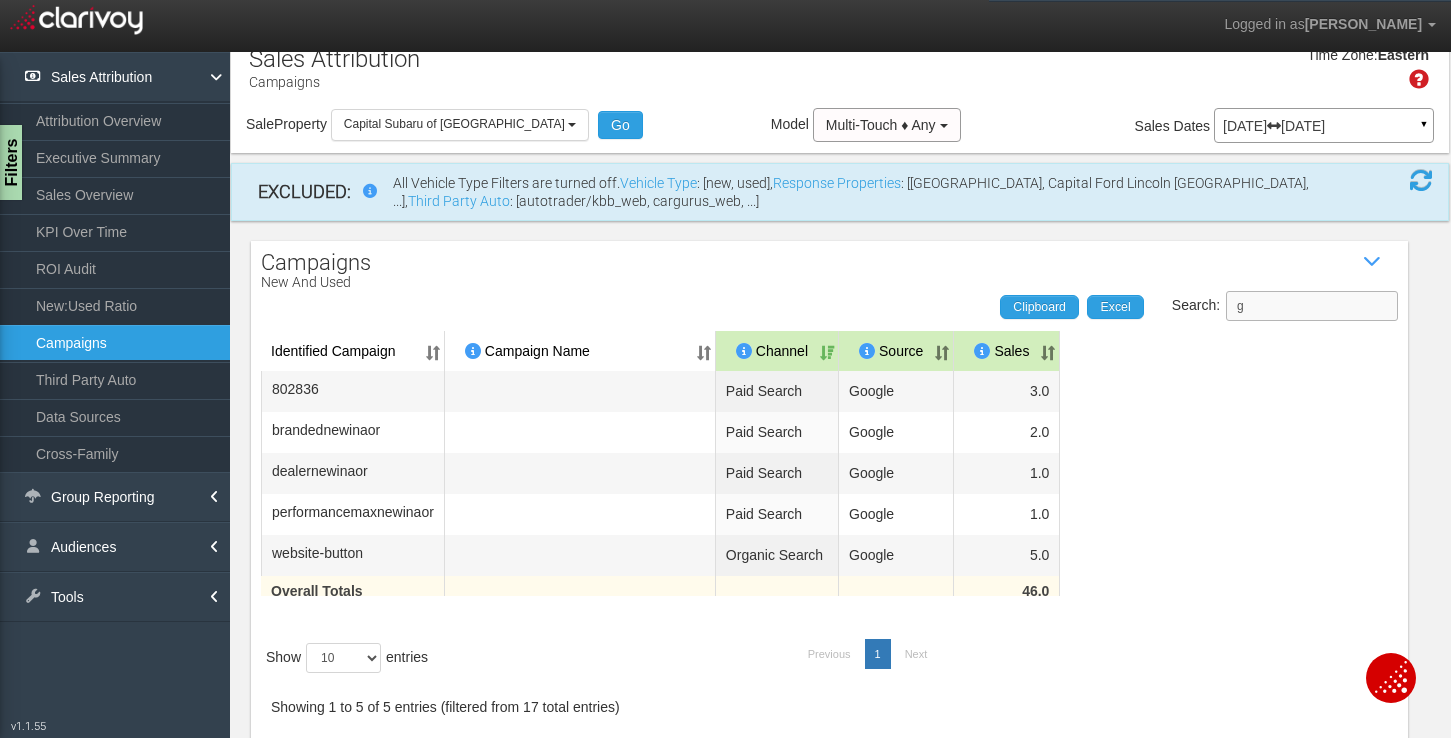 type 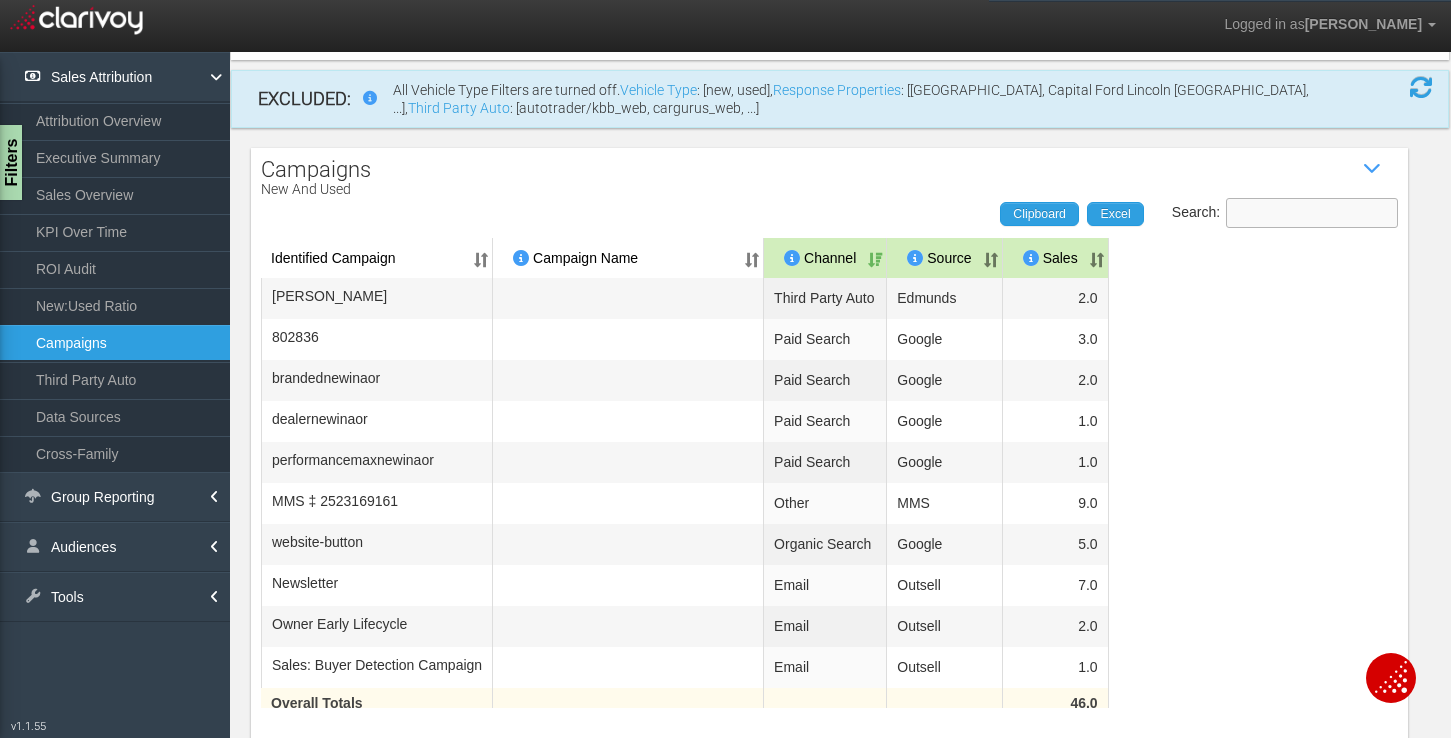 scroll, scrollTop: 146, scrollLeft: 0, axis: vertical 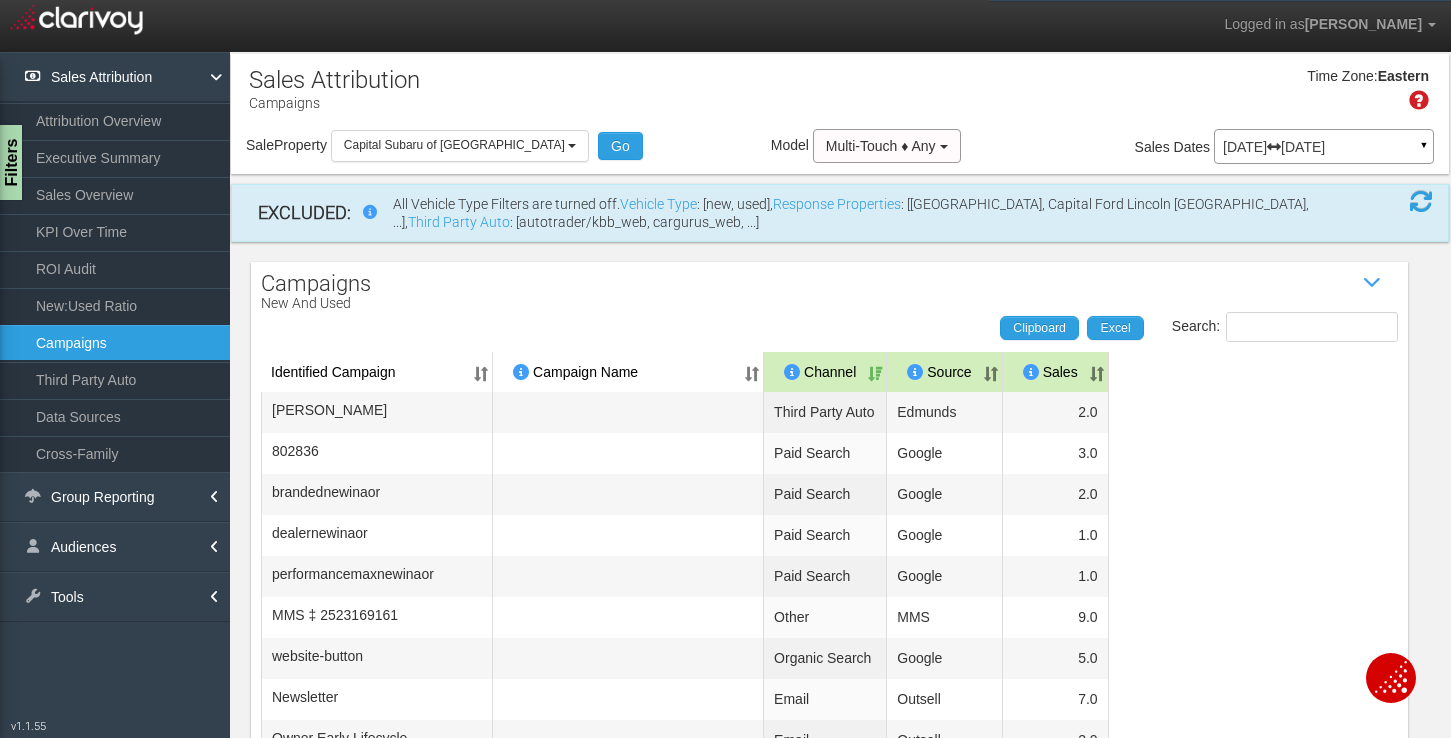 click on "[DATE]   [DATE]" at bounding box center [1324, 147] 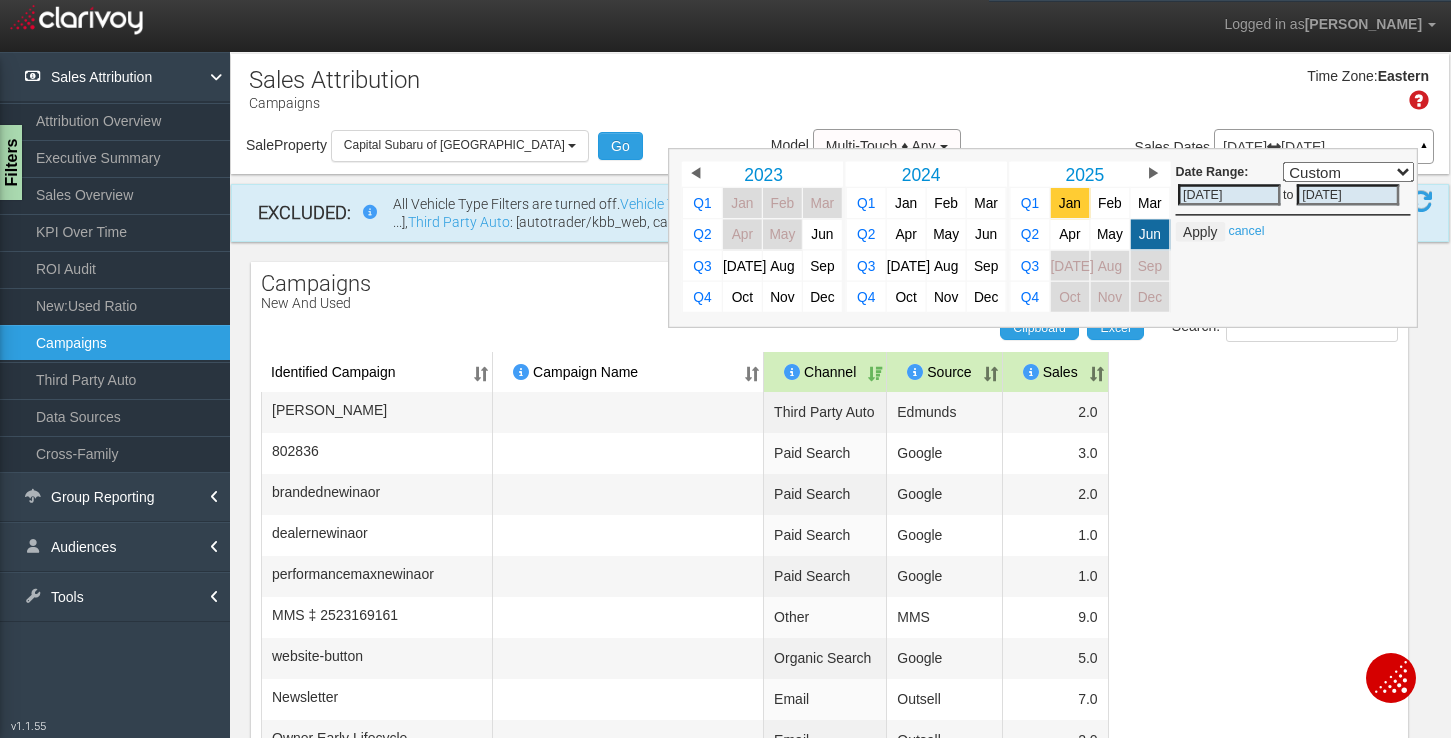 click on "Jan" at bounding box center [1070, 203] 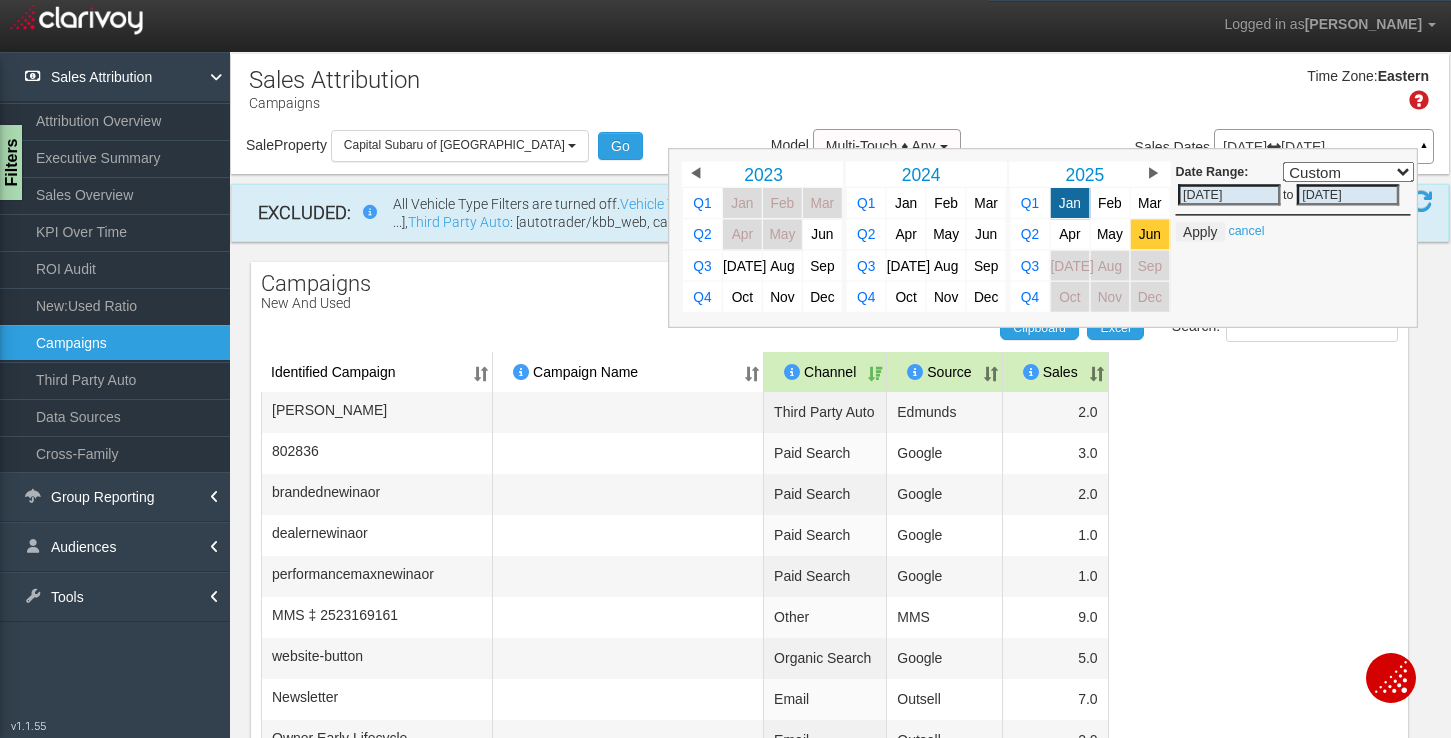 click on "Jun" at bounding box center (1150, 234) 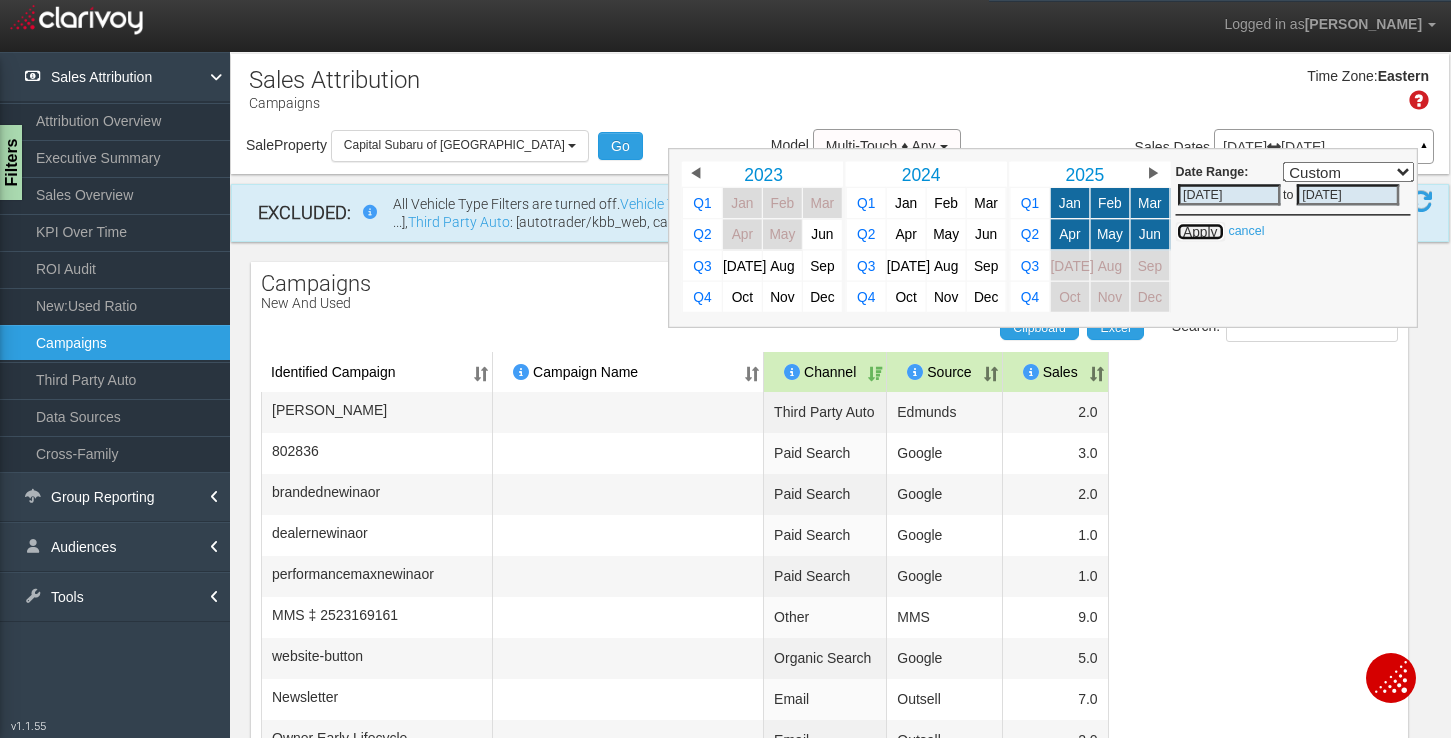 click on "Apply" at bounding box center [1200, 232] 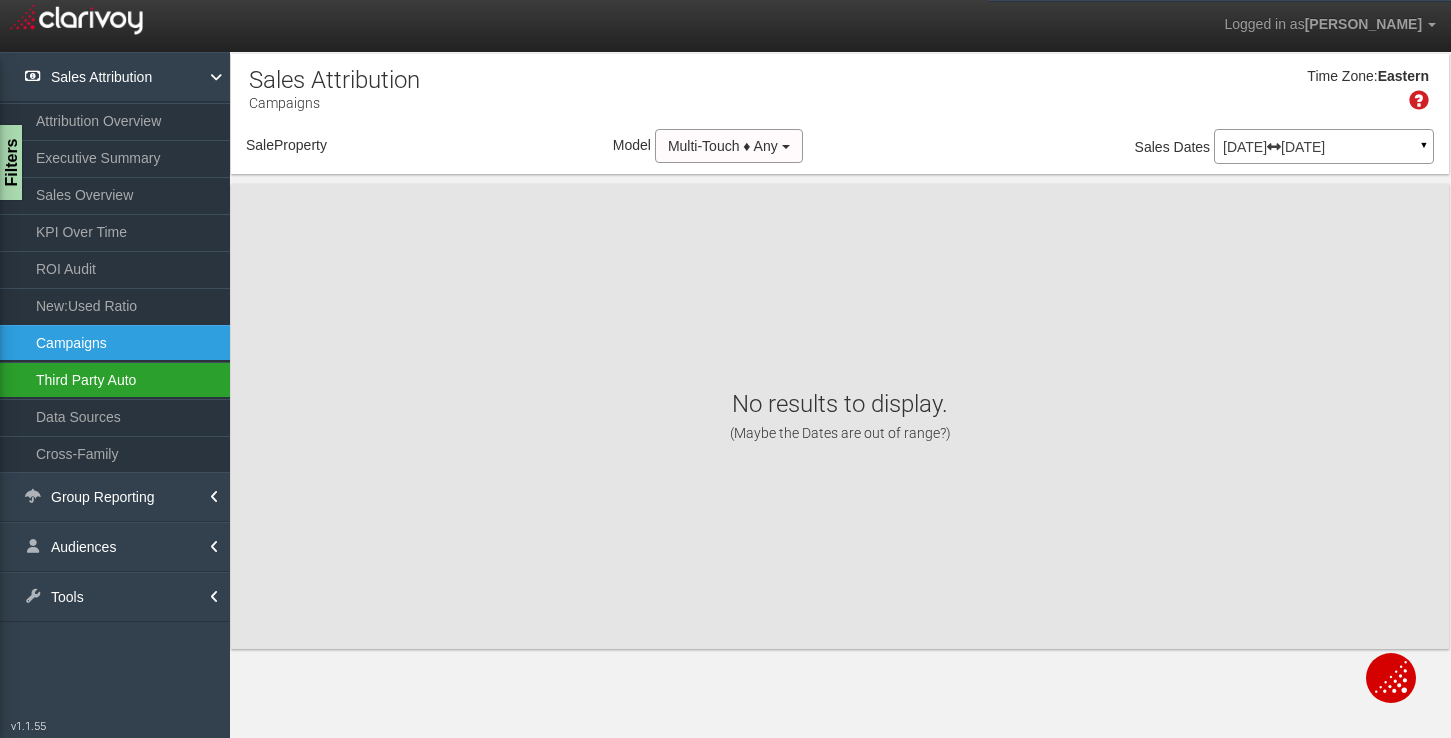select on "object:575" 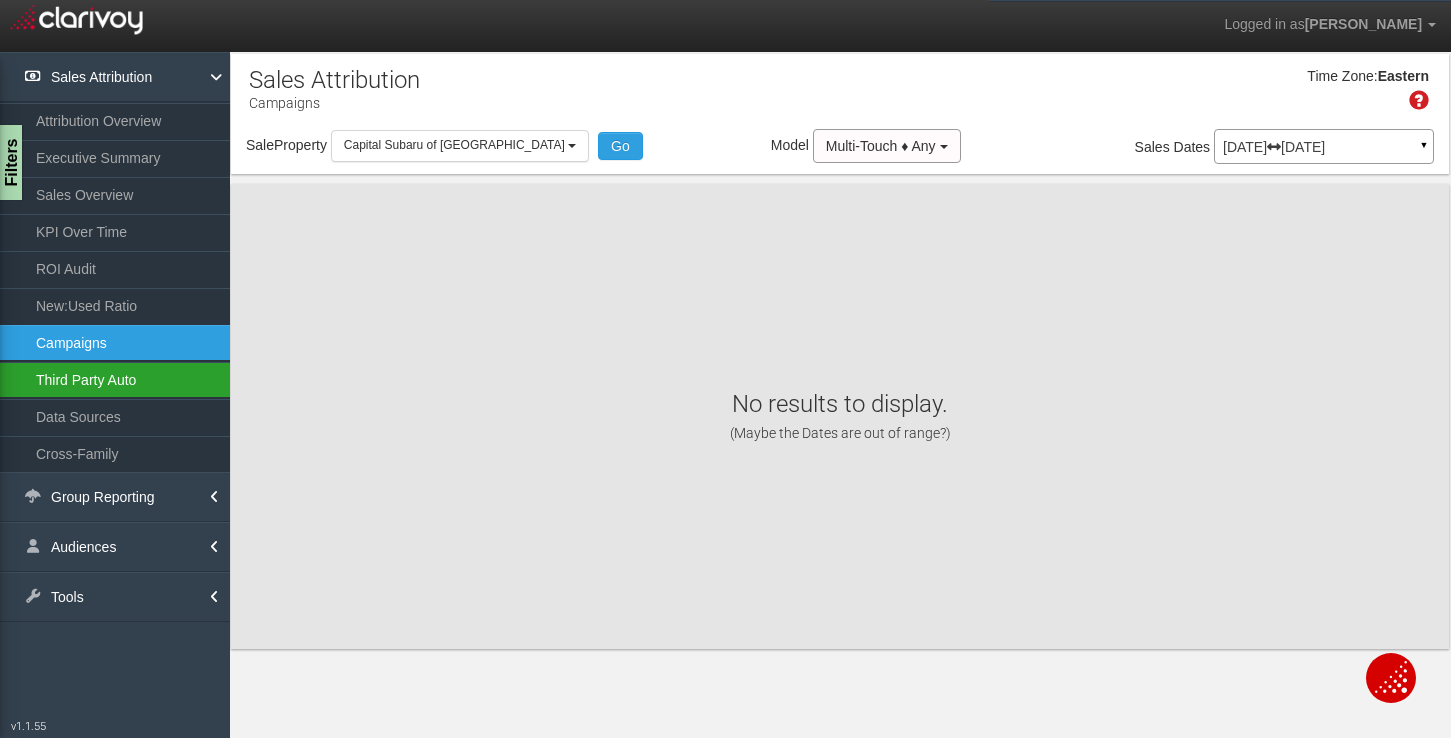 click on "Logged in as  [PERSON_NAME]
Edit Profile
Change Password
Signout
×
Campaigns
Source Reports (U)
TV Attribution
Networks
Programs
Creatives
Dayparts
Days of Week
Spot Lengths
Over Time Views
Sales Attribution" at bounding box center (725, 395) 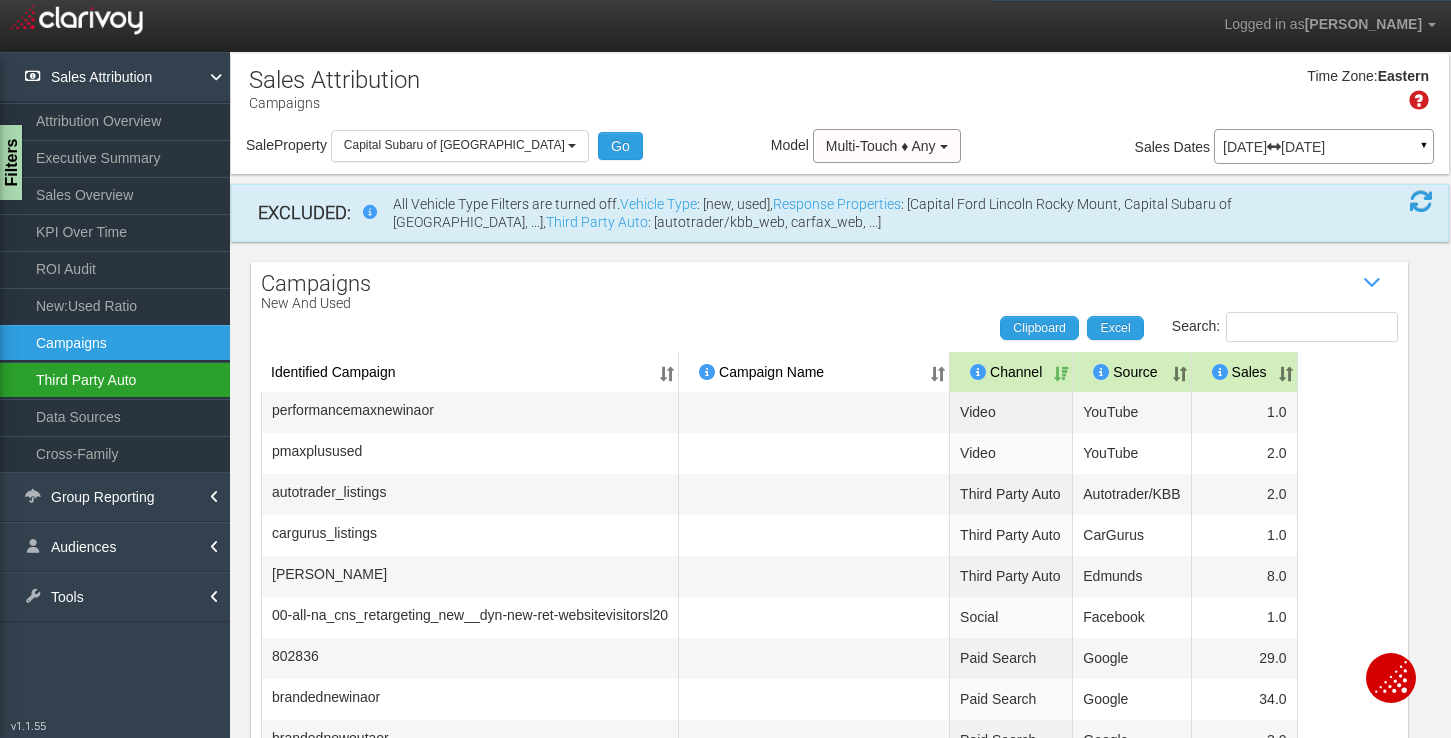 click on "Third Party Auto" at bounding box center [115, 380] 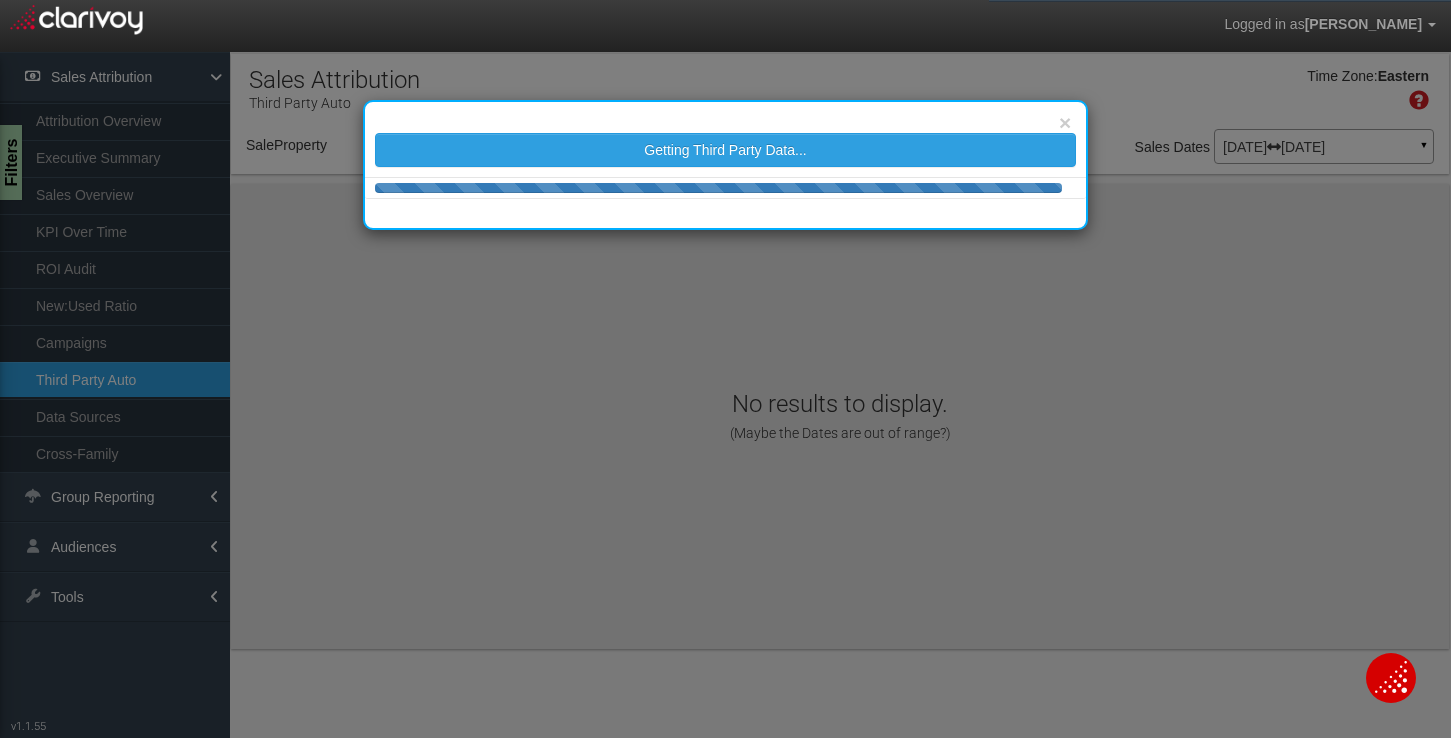 select on "object:630" 